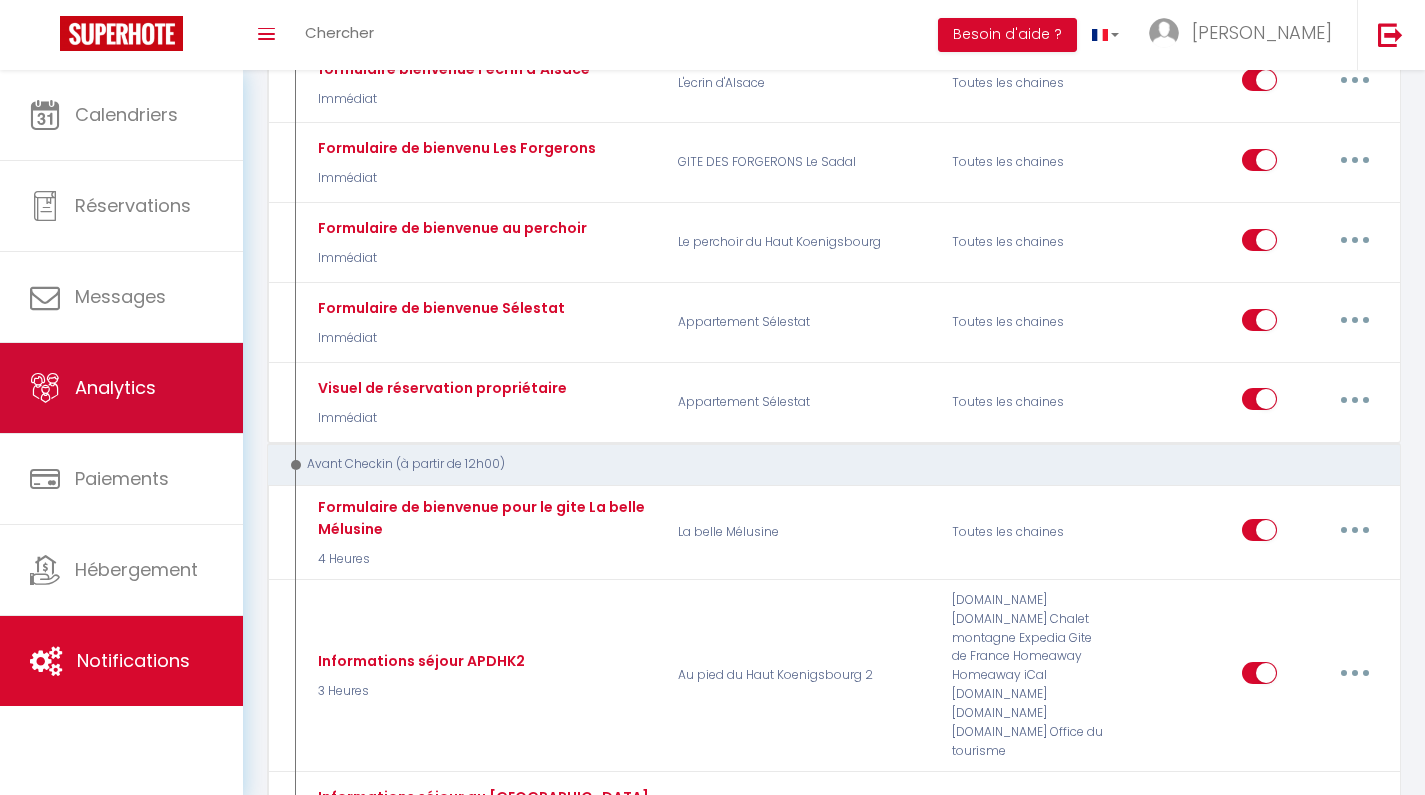 scroll, scrollTop: 386, scrollLeft: 0, axis: vertical 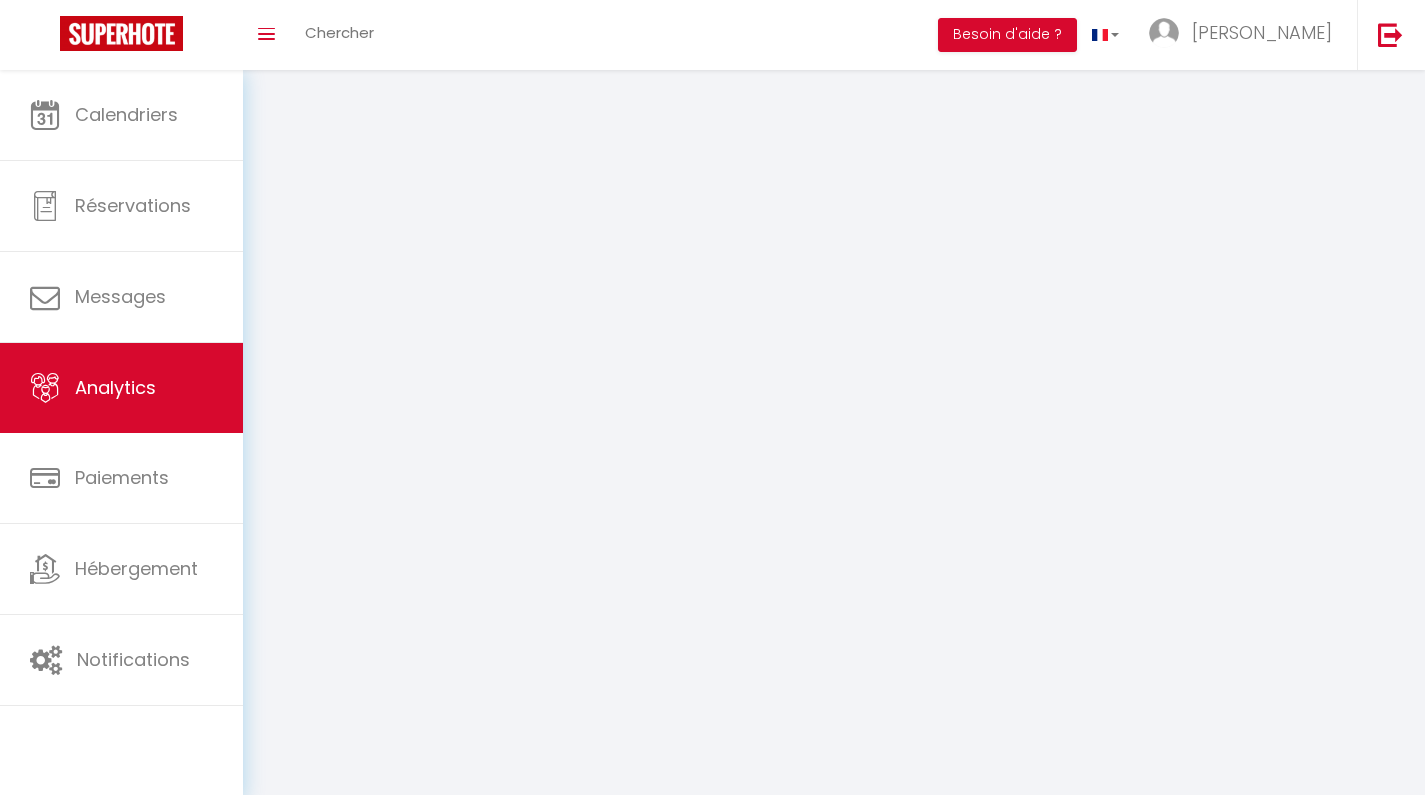select on "2025" 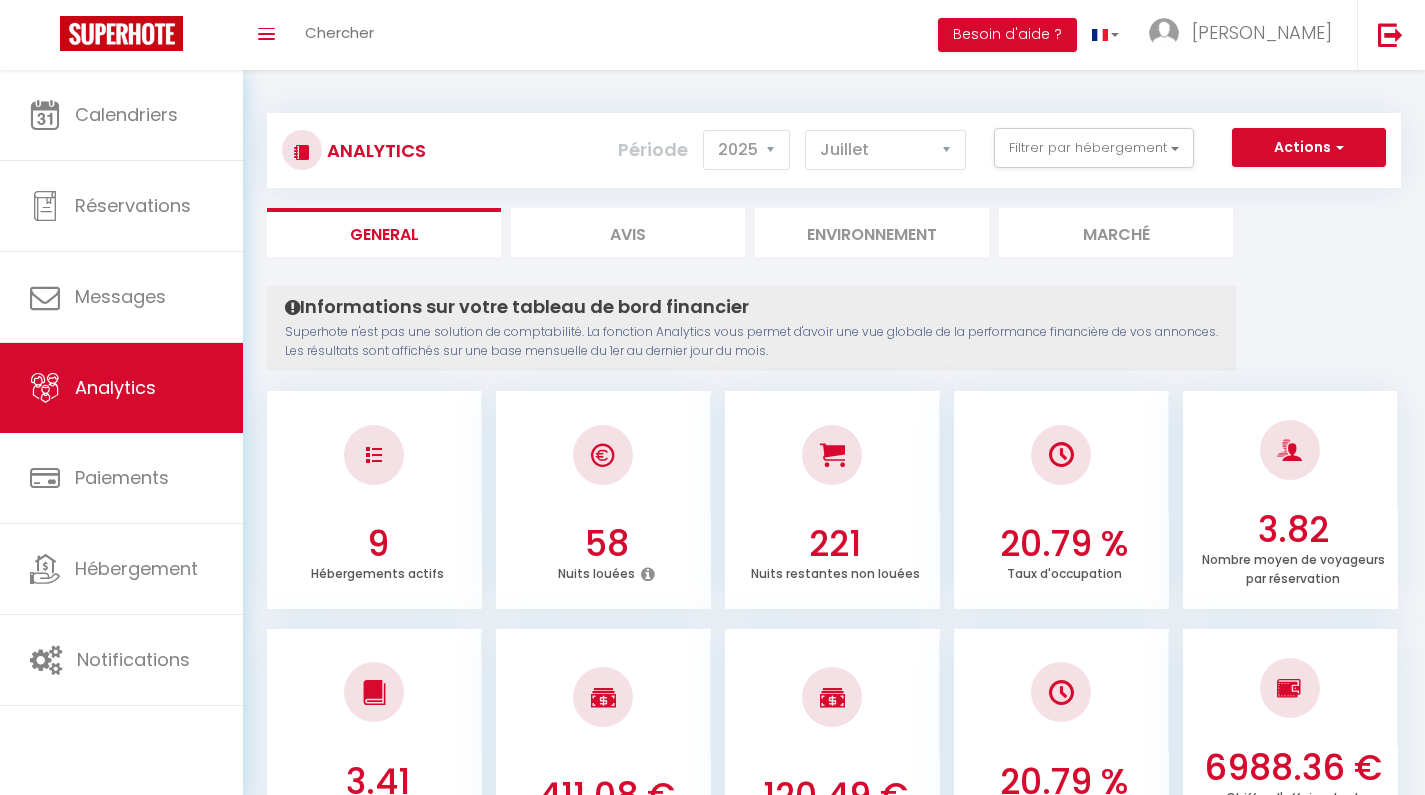 click on "Filtrer par hébergement
Tous
Au pied du Haut Koenigsbourg 1
Au pied du Haut Koenigsbourg 2
L'ecrin d'Alsace
Le perchoir du [GEOGRAPHIC_DATA]
[PERSON_NAME]
Appartement Sélestat
La belle Mélusine
Gite [PERSON_NAME]
GITE DES FORGERONS" at bounding box center [1094, 148] 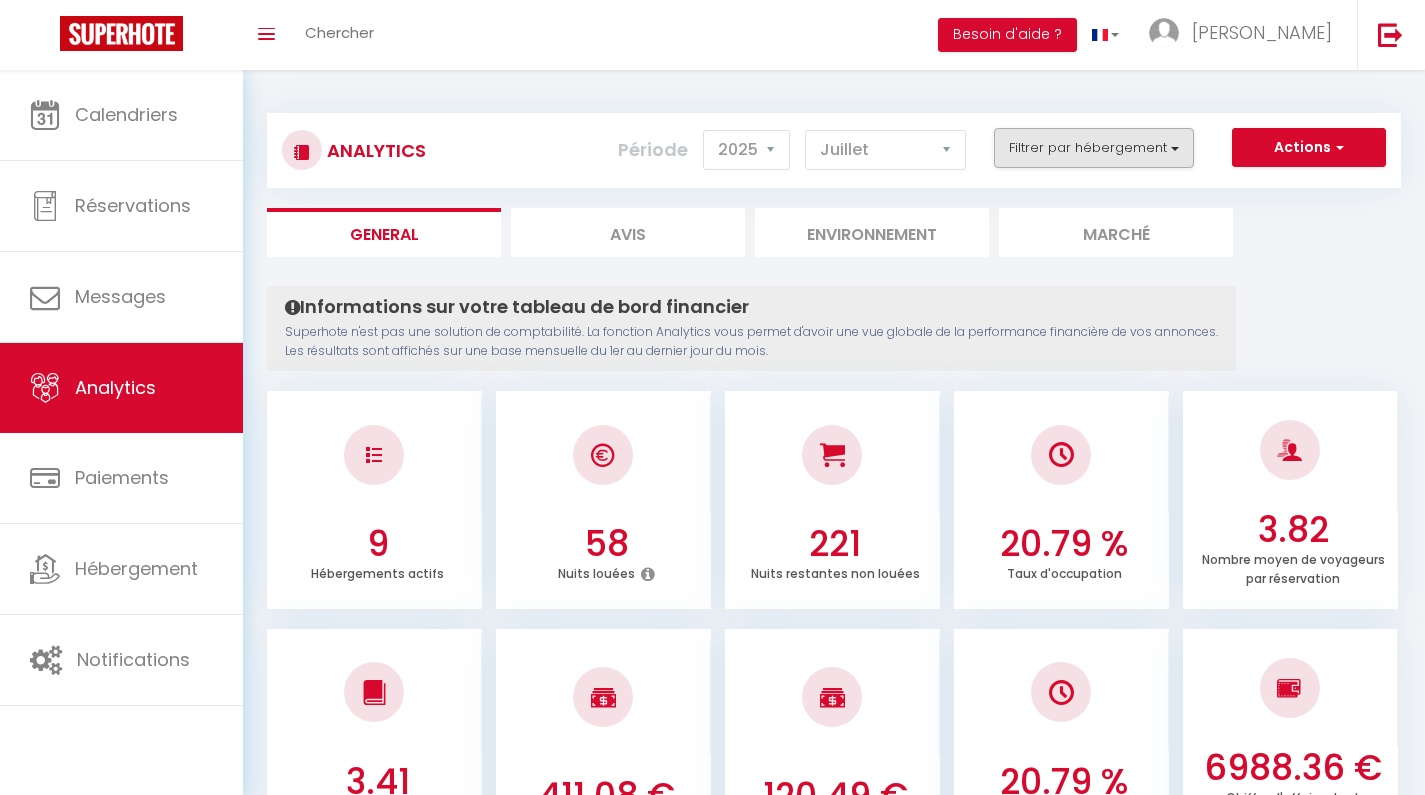 click on "Filtrer par hébergement" at bounding box center [1094, 148] 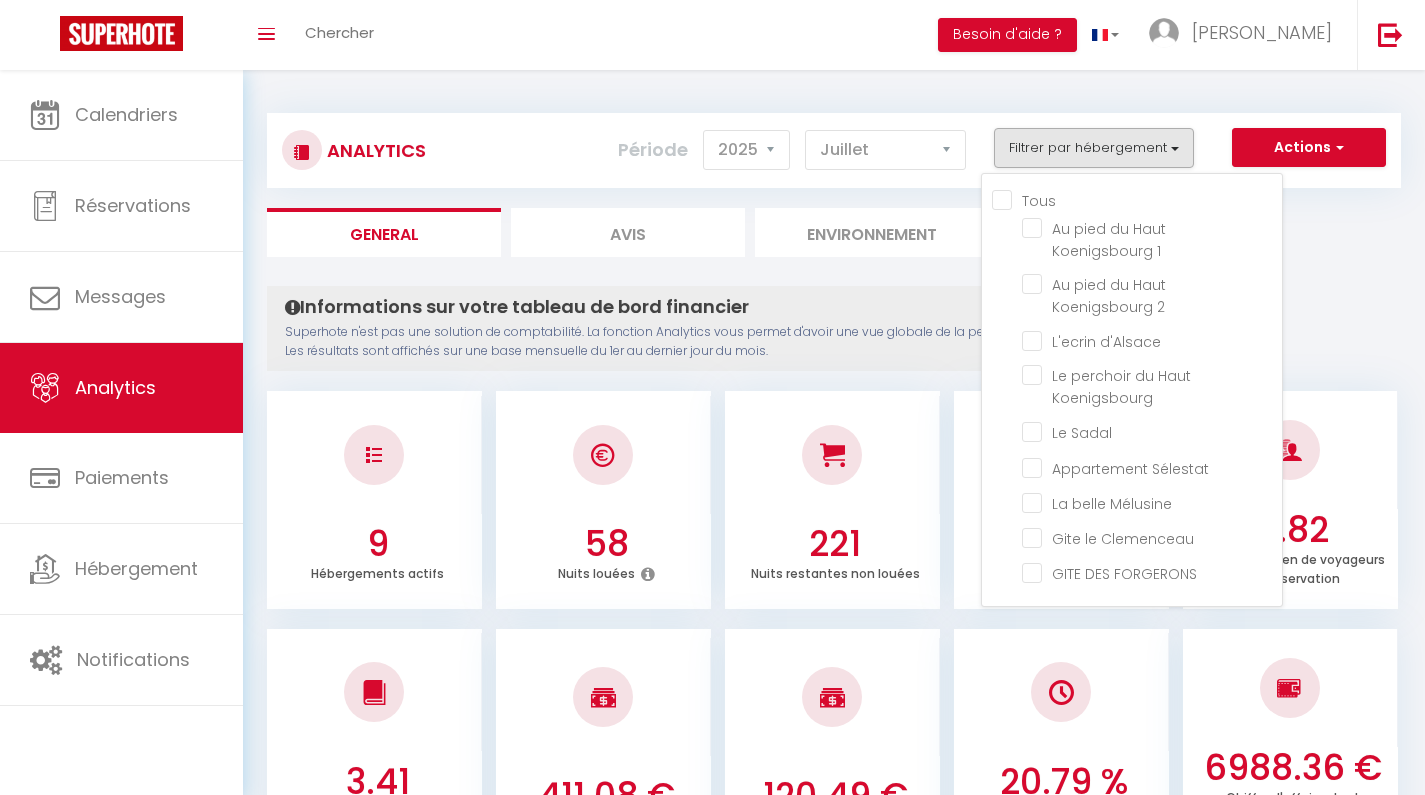 click on "Tous" at bounding box center (1137, 199) 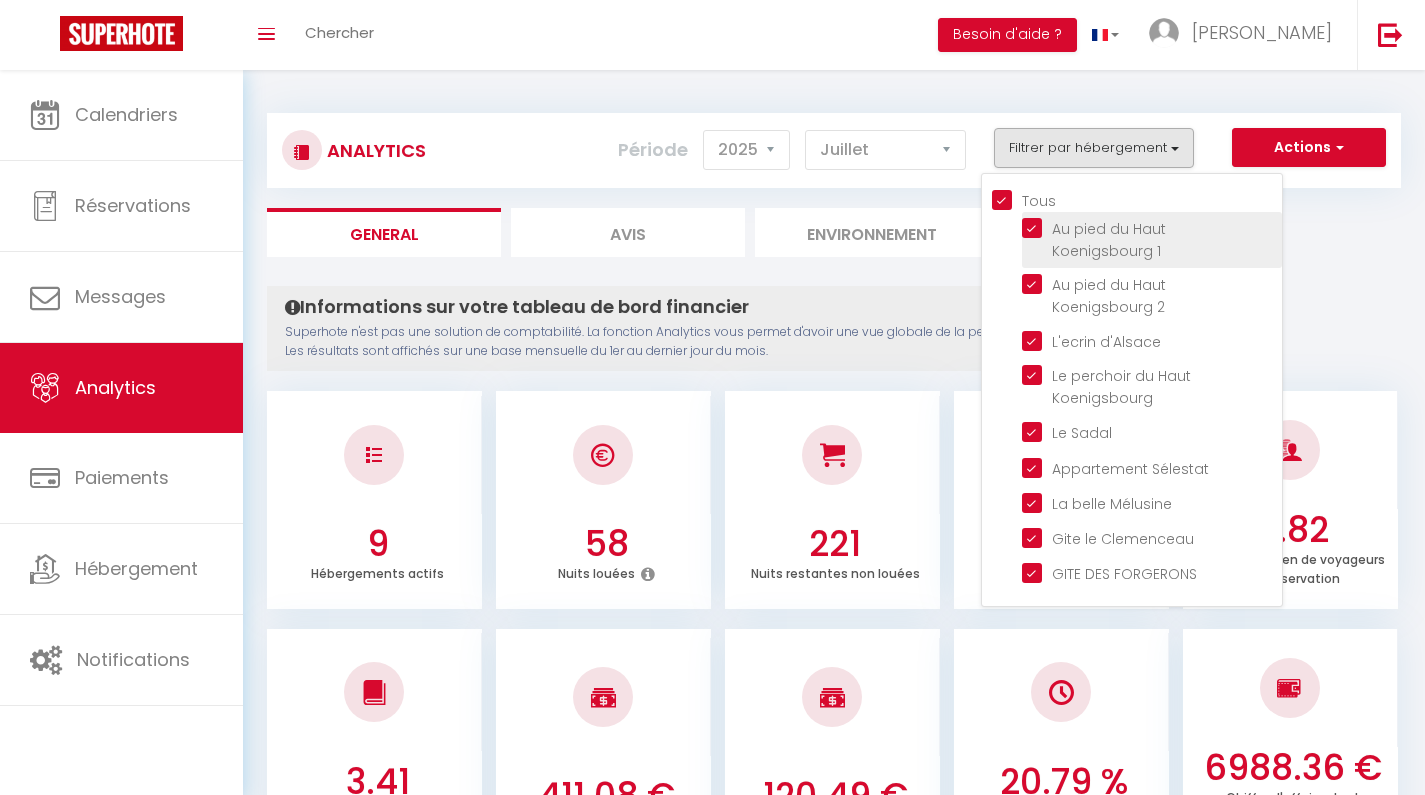 checkbox on "true" 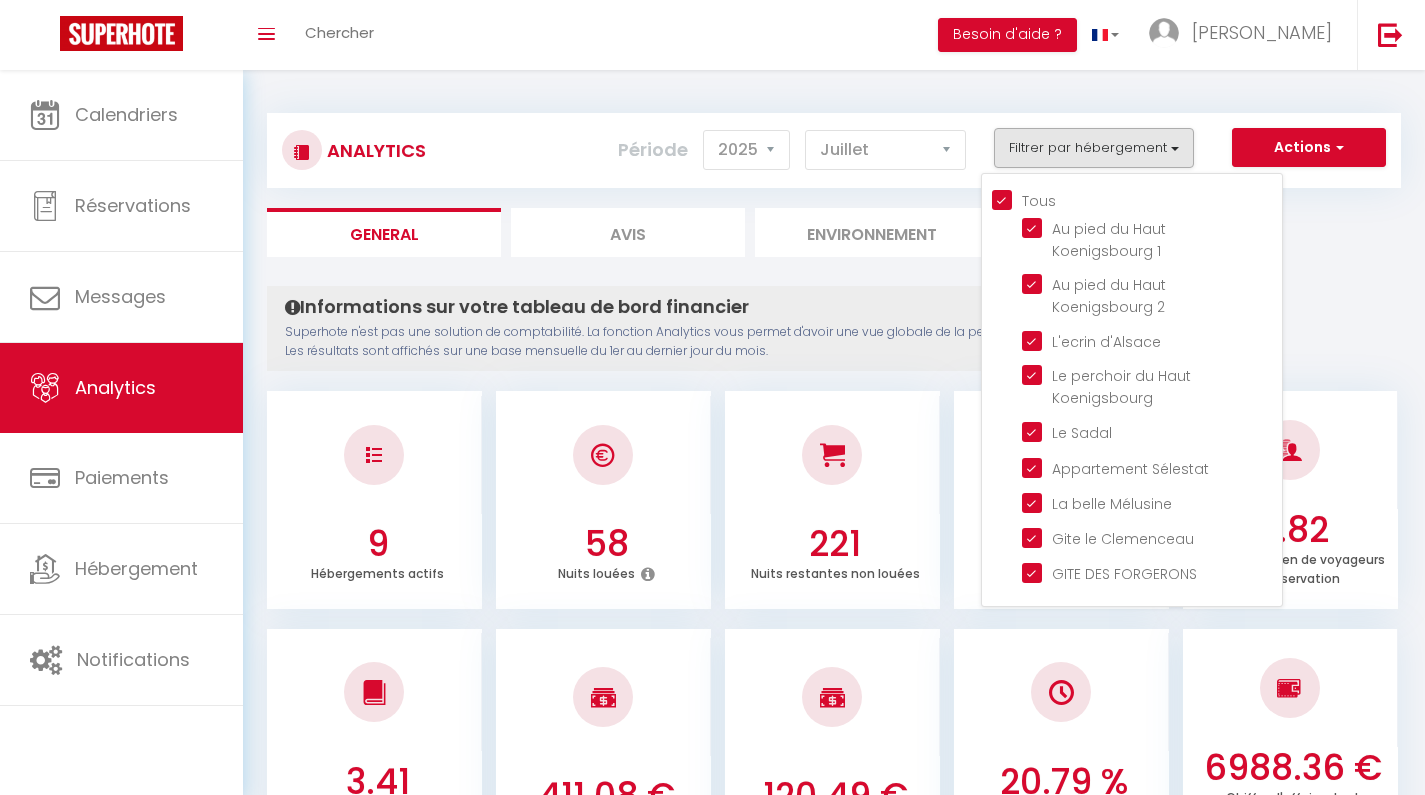 click on "General   Avis   Environnement   Marché" at bounding box center (834, 232) 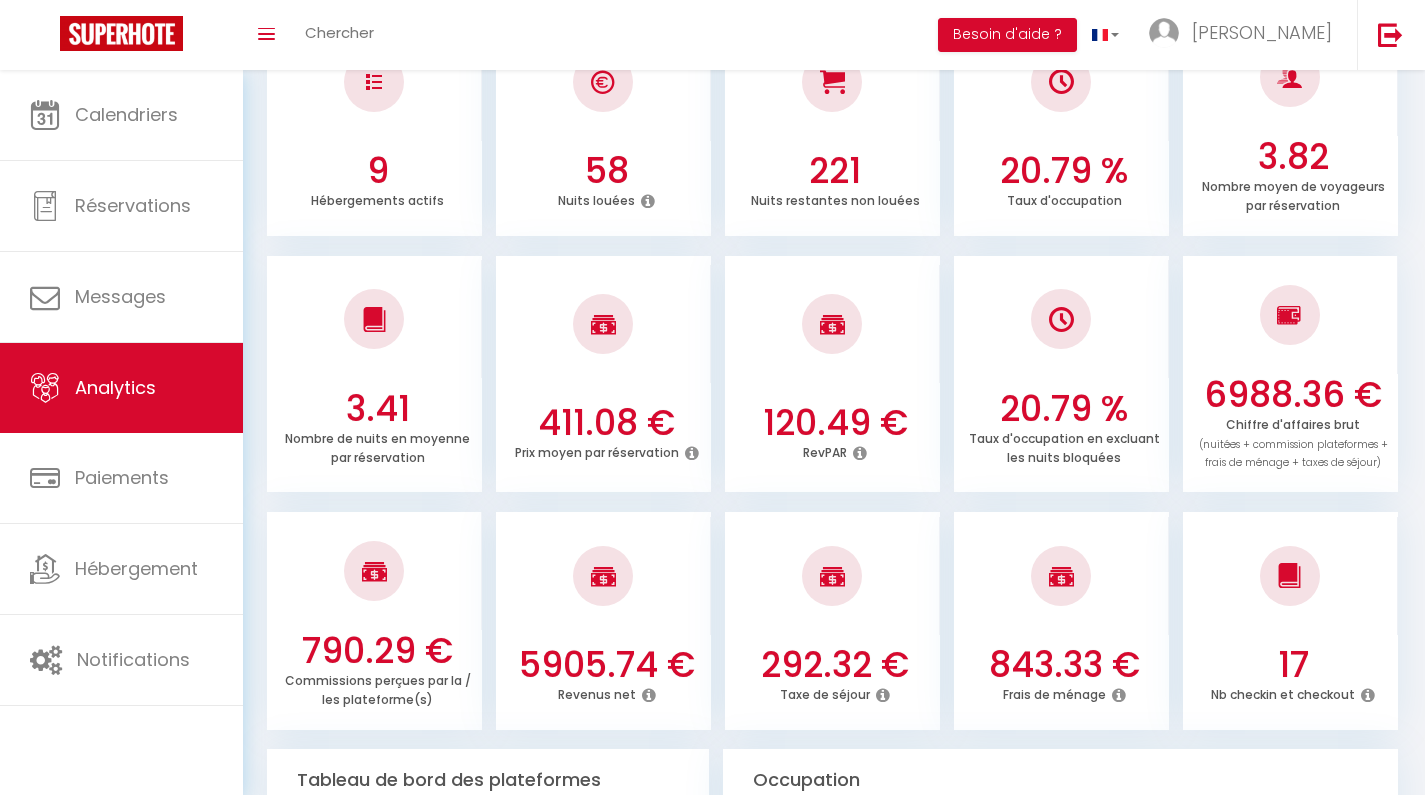 scroll, scrollTop: 519, scrollLeft: 0, axis: vertical 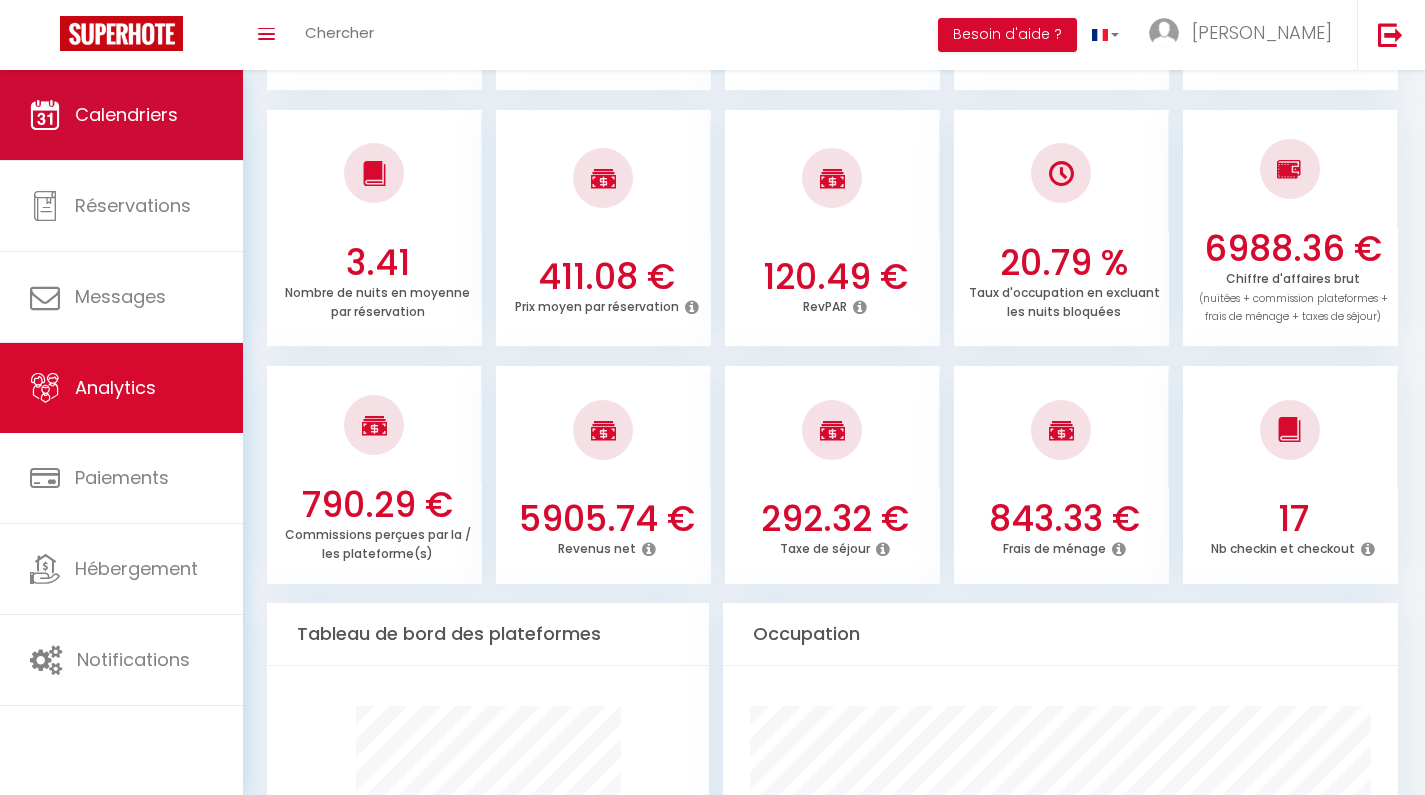 click on "Calendriers" at bounding box center [126, 114] 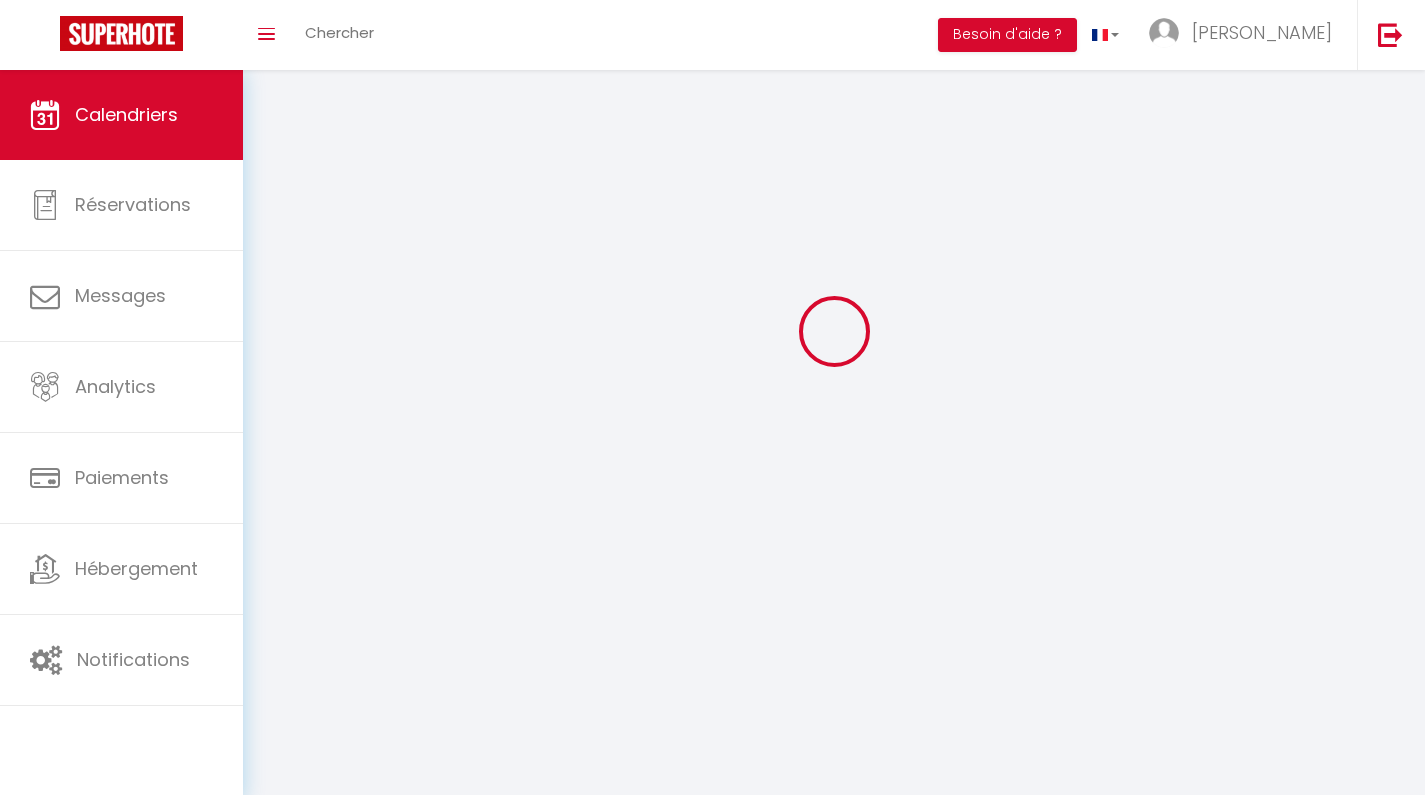 scroll, scrollTop: 0, scrollLeft: 0, axis: both 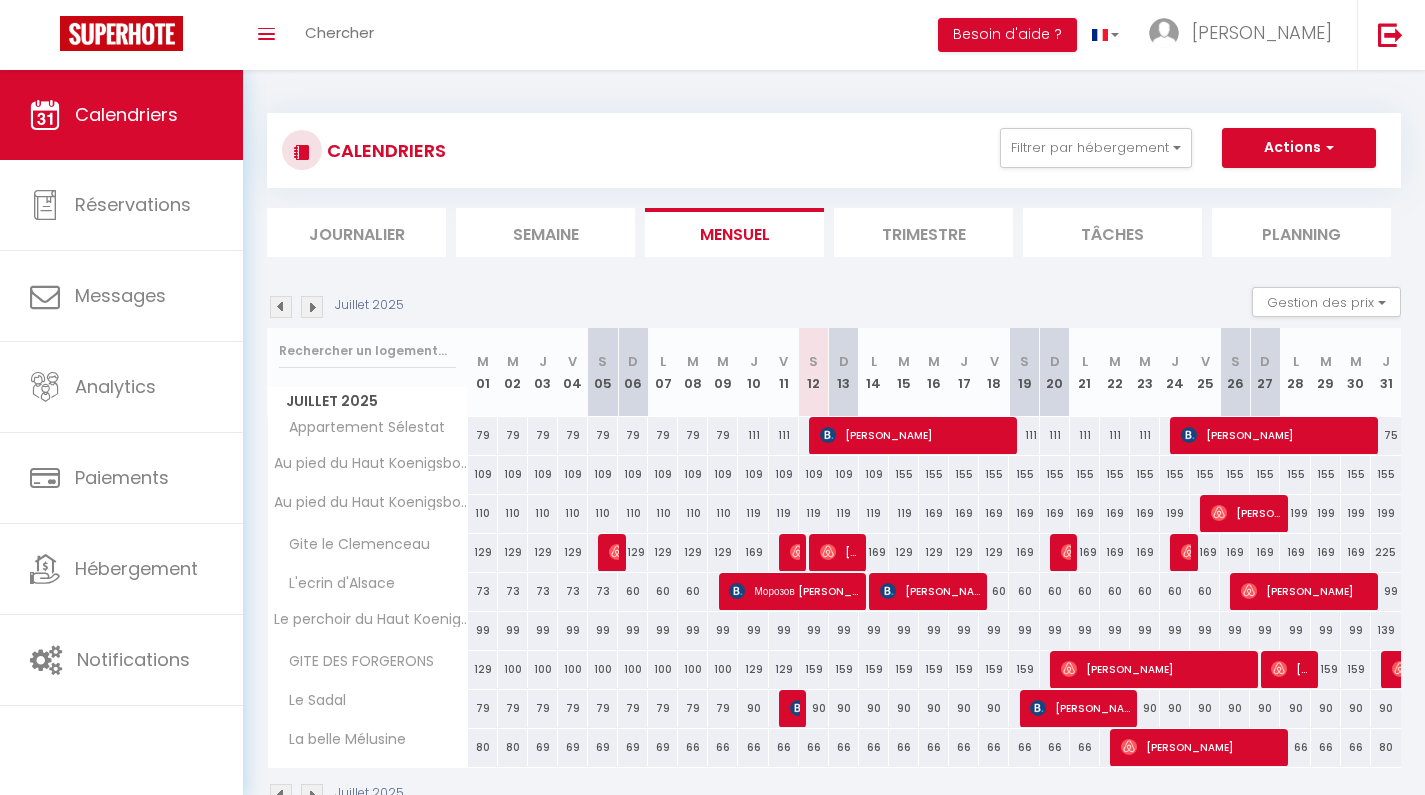 click on "109" at bounding box center (814, 474) 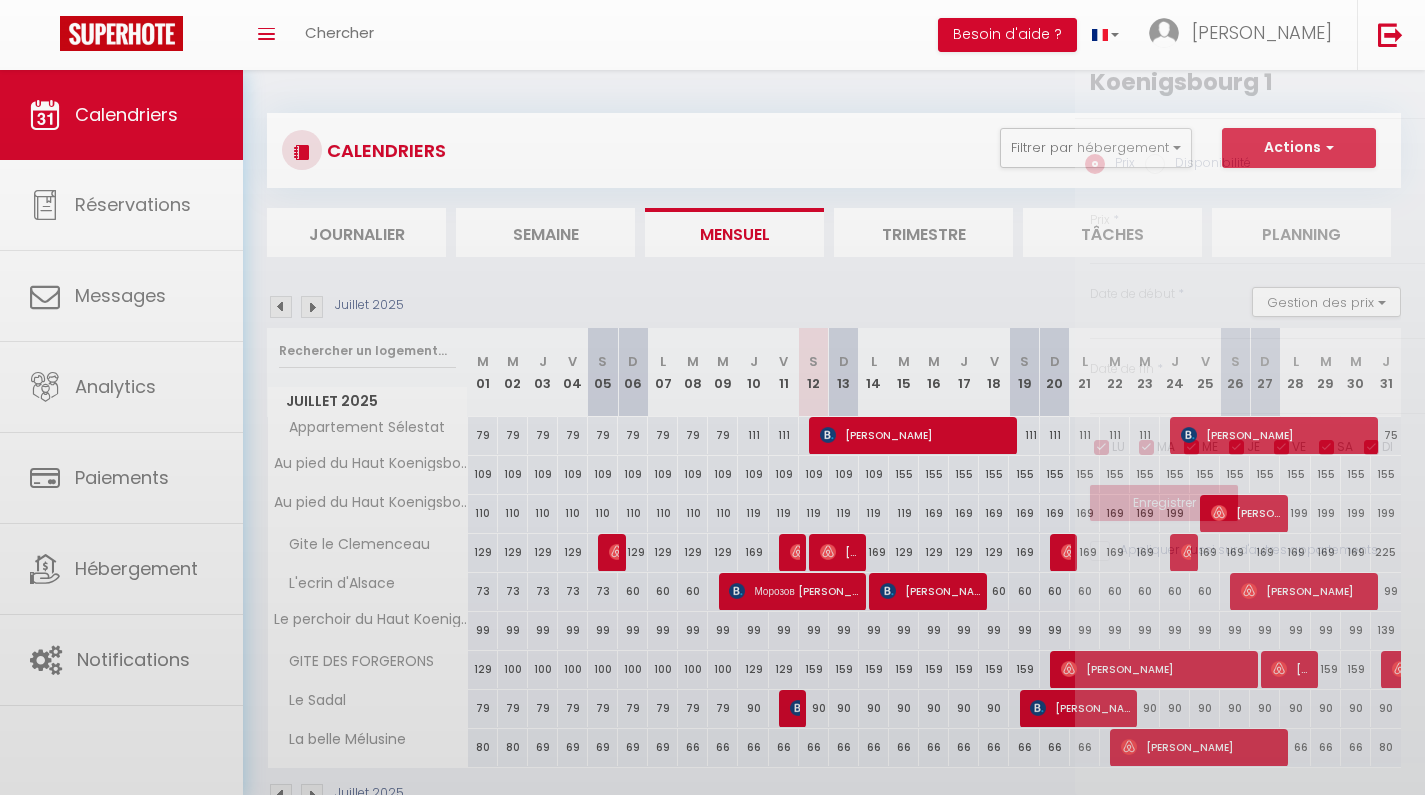 type on "109" 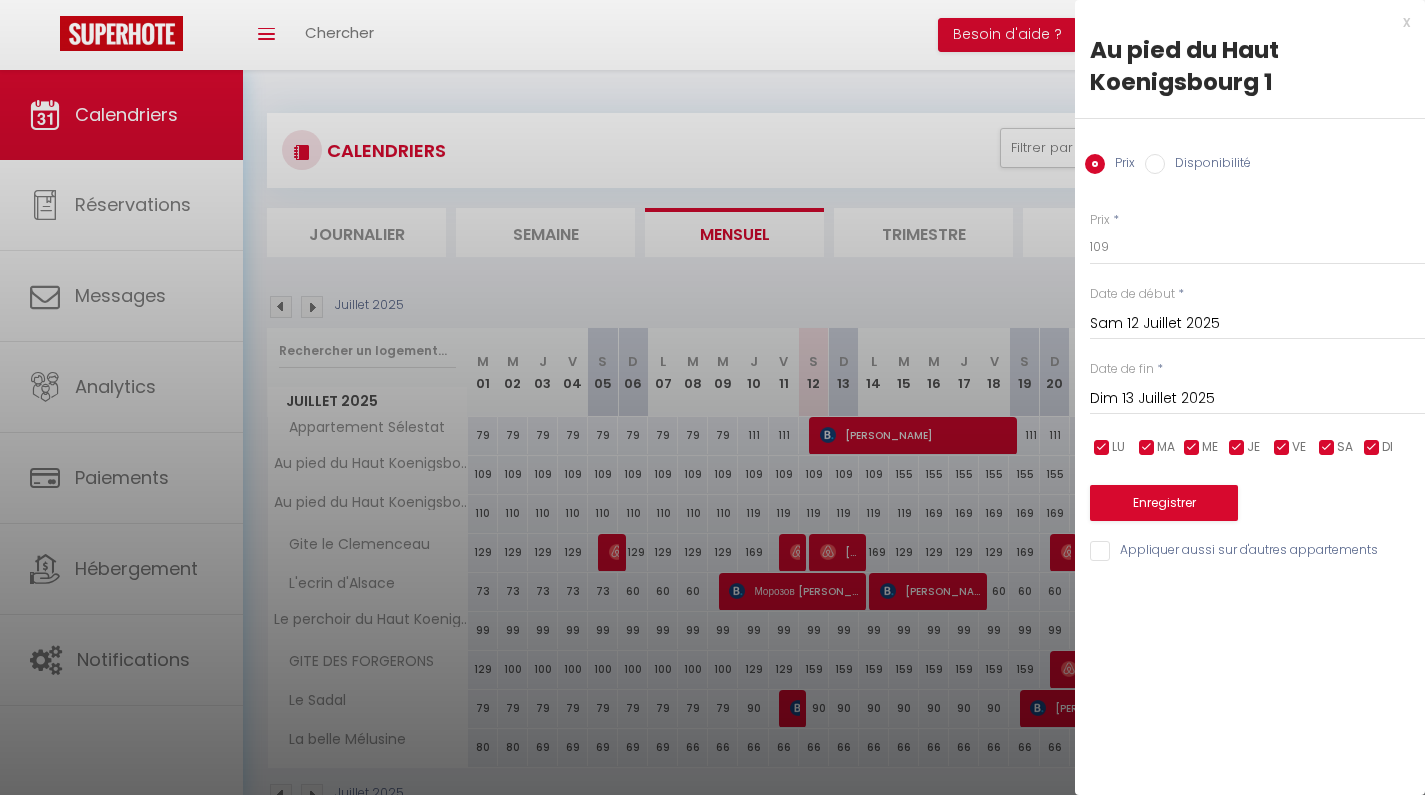 click at bounding box center (712, 397) 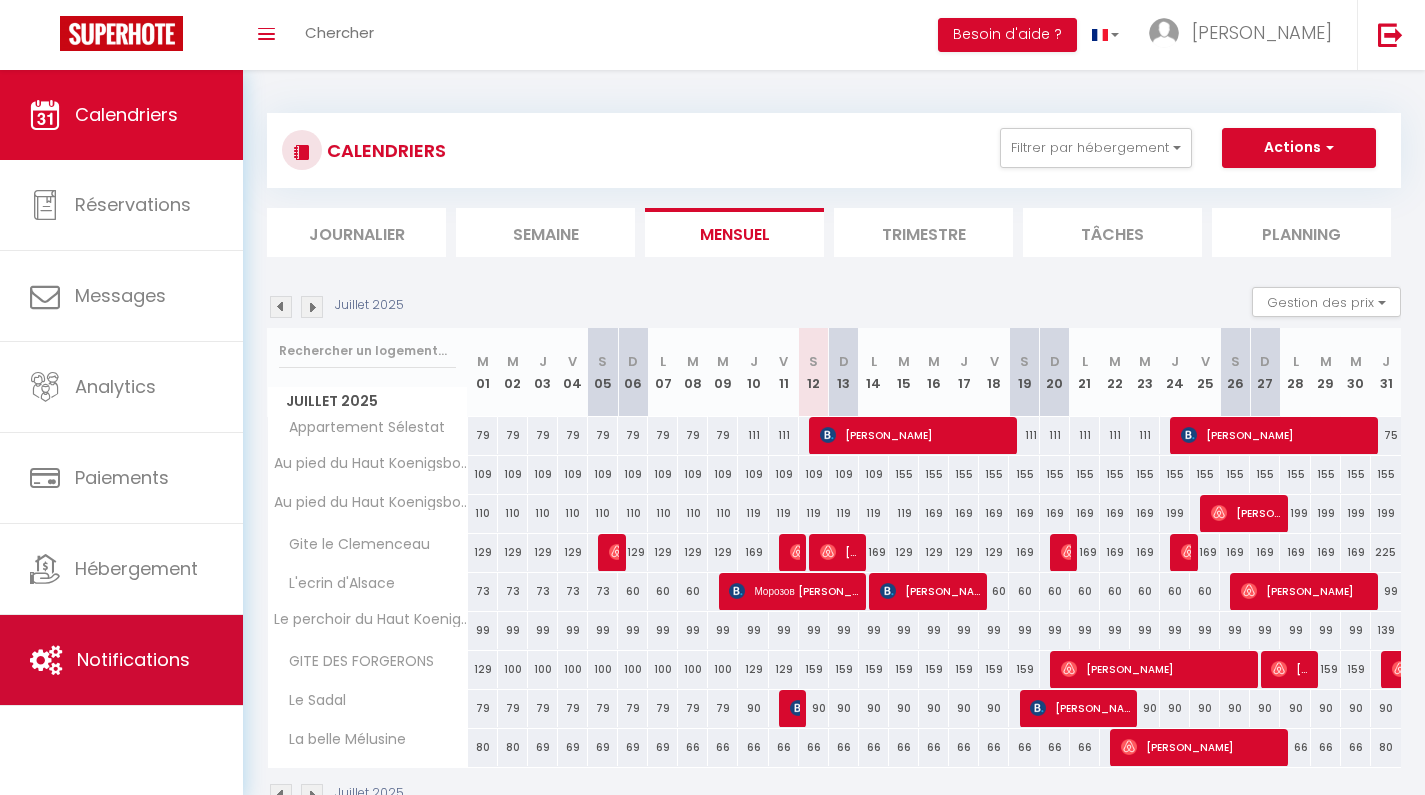 click on "Notifications" at bounding box center (121, 660) 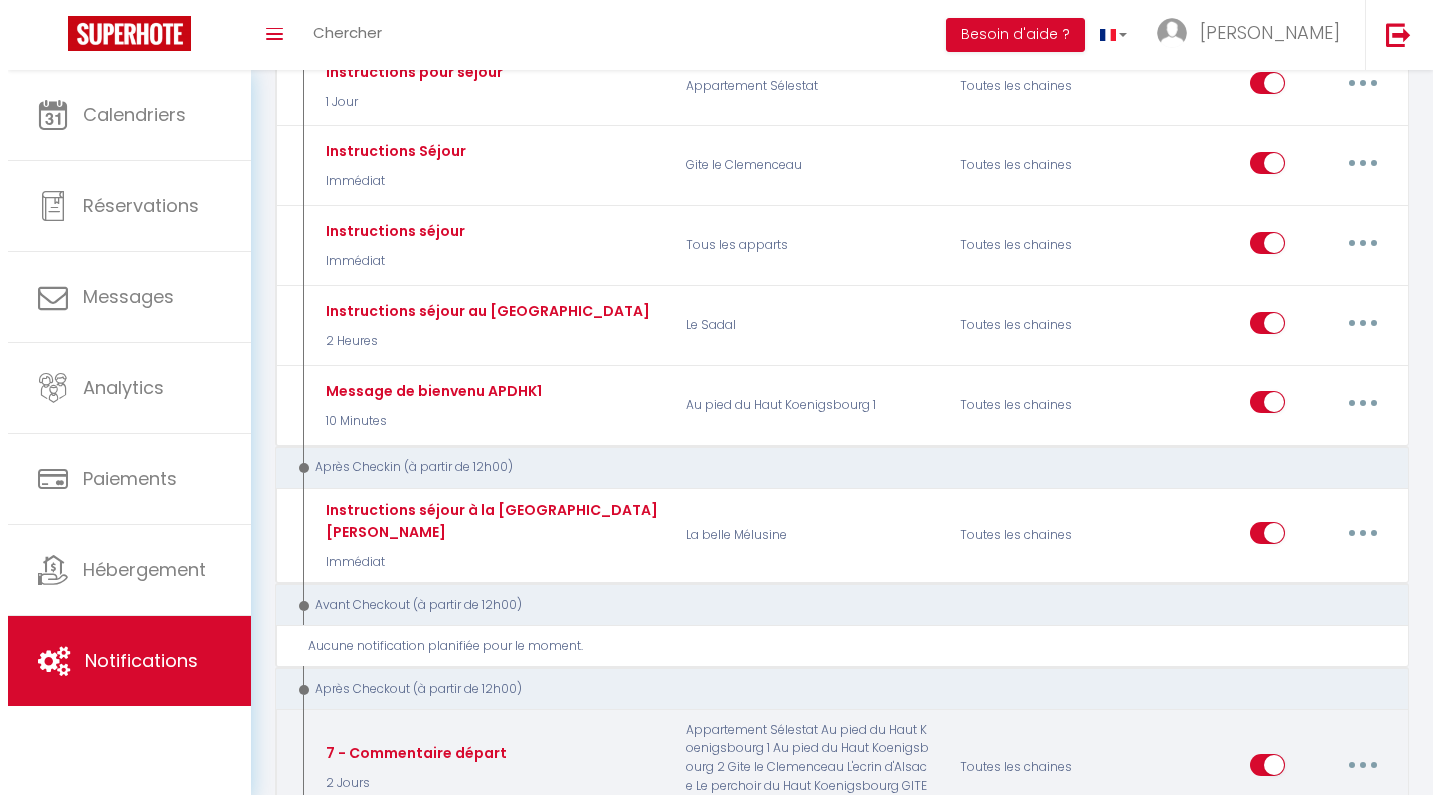 scroll, scrollTop: 1505, scrollLeft: 0, axis: vertical 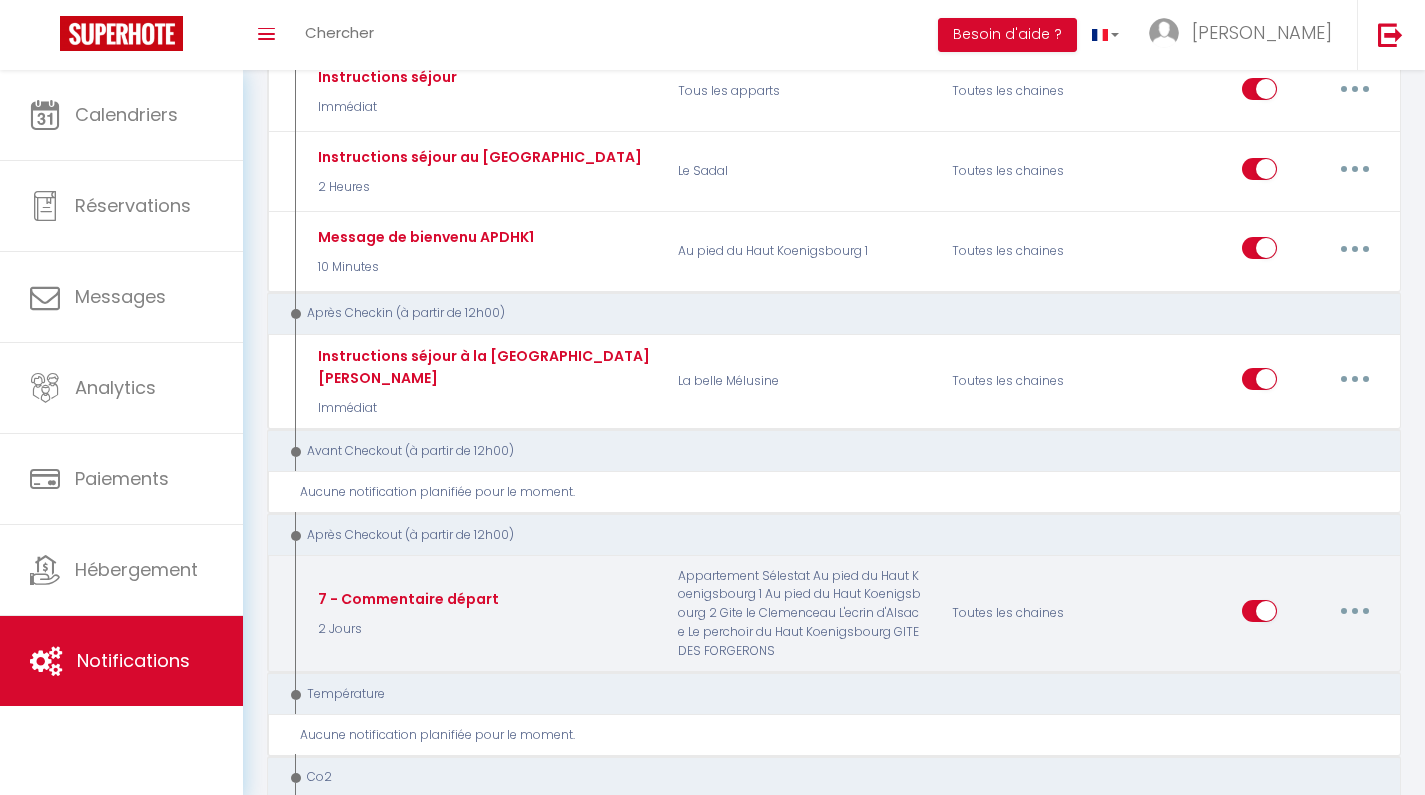 click at bounding box center (1355, 611) 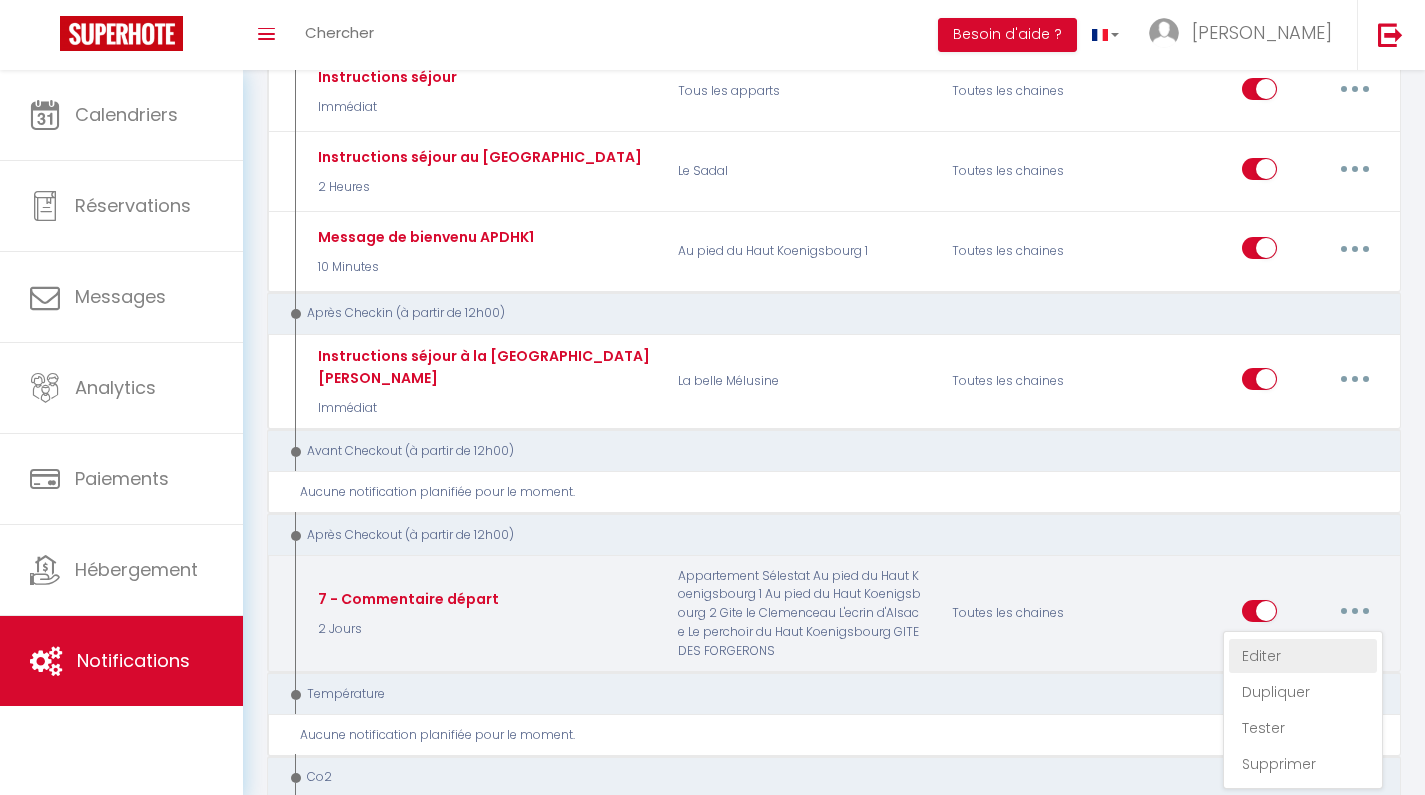 click on "Editer" at bounding box center [1303, 656] 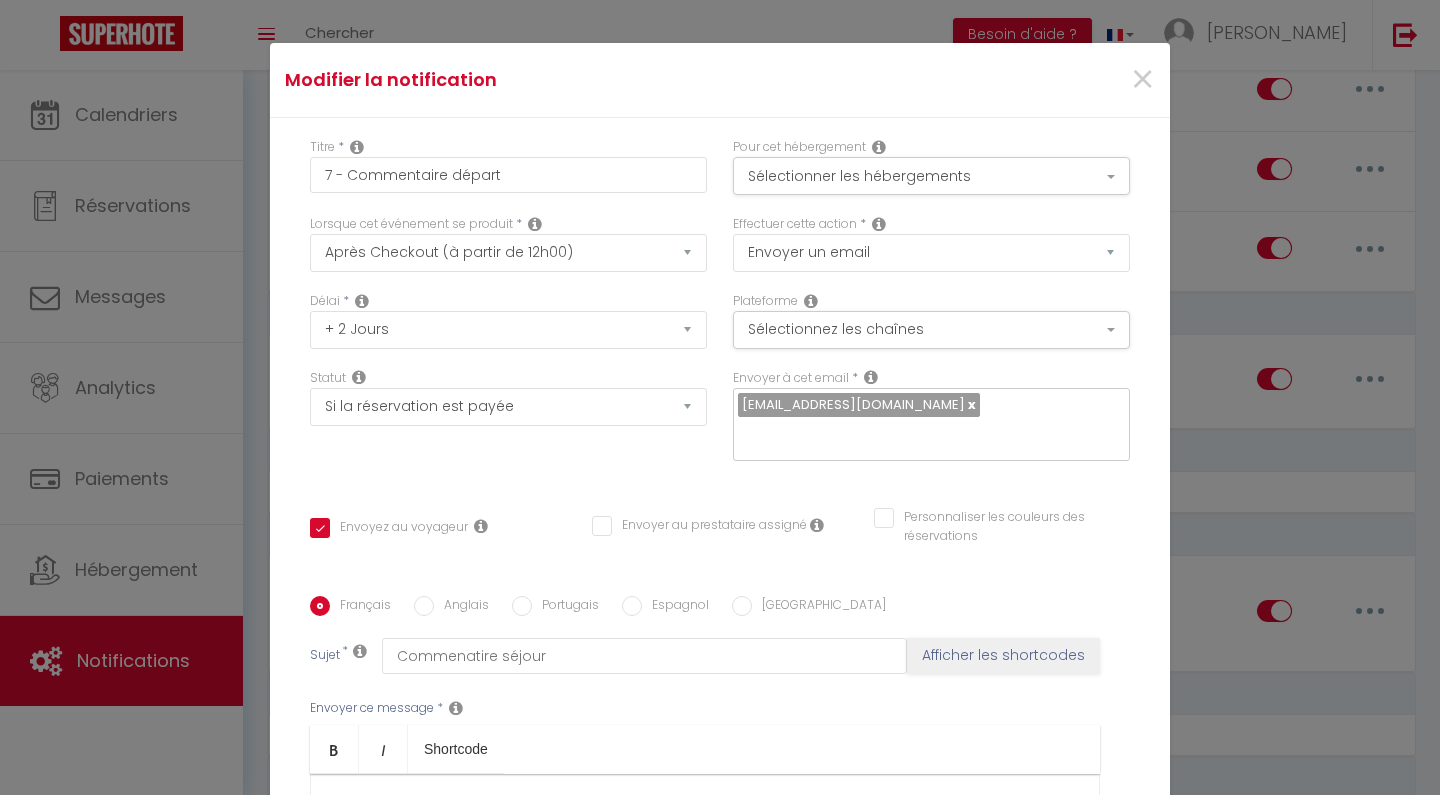 click on "Envoyer ce message   *     Bold Italic Shortcode Rich text editor ​ Bonjour,
Nous espérons que tout s'est bien passé lors de votre séjour  et que vous en avez pleinement profité ! Votre confort et satisfaction sont notre priorité, et nous aimerions avoir votre retour.
Si vous avez apprécié votre expérience avec nous, pourriez-vous prendre un moment pour laisser une note et un avis ? Cela nous aide énormément et permet à d'autres voyageurs de nous faire confiance.
Si vous avez rencontré le moindre souci, n'hésitez pas à nous en faire part en message privé afin que nous puissions y remédier rapidement.
Nous vous remercions encore une fois pour votre confiance et espérons vous accueillir à nouveau très bientôt ! Merci de nous laisser la meilleure note possible, c'est très important pour le référencement.
Cordialement," at bounding box center [720, 836] 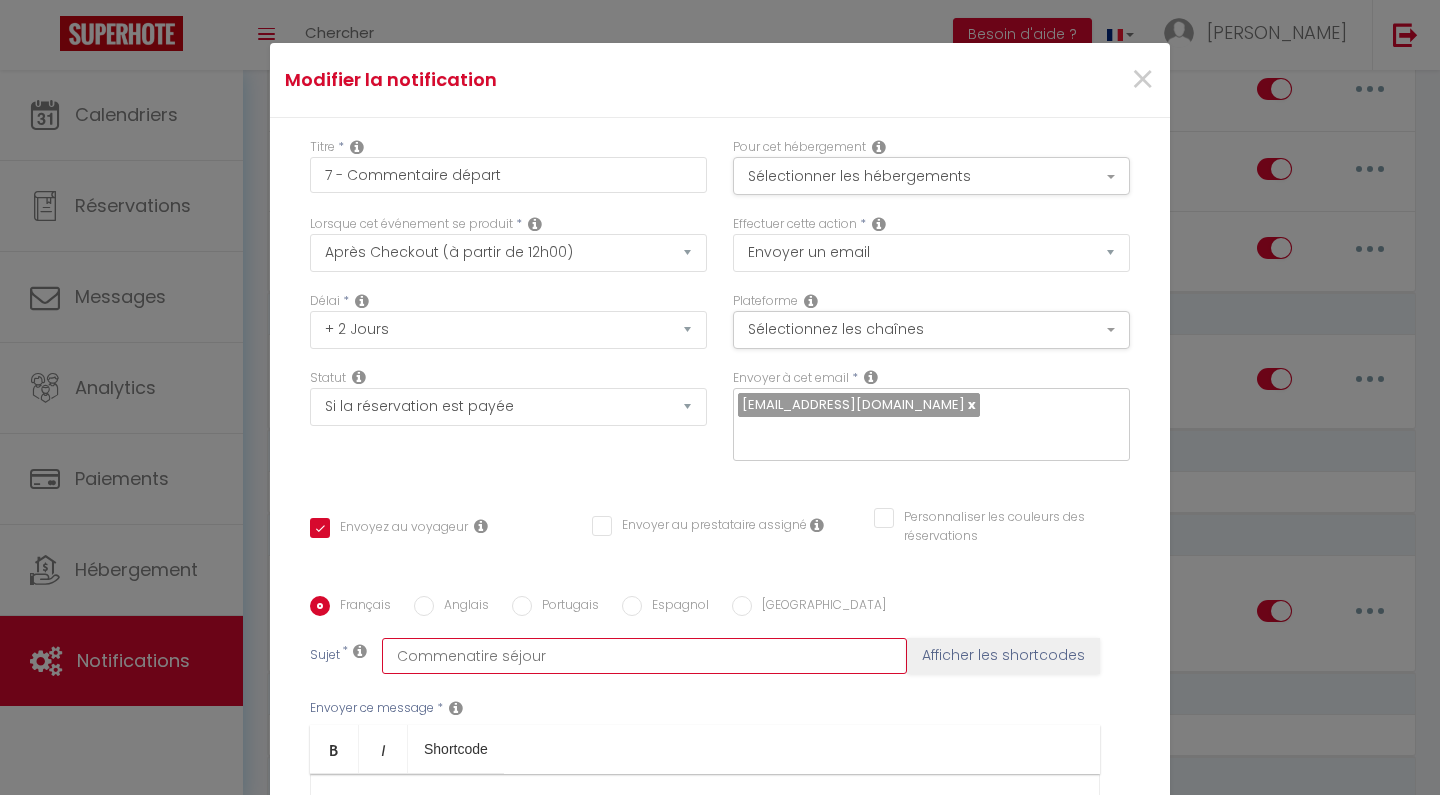 type on "Commenatie séjour" 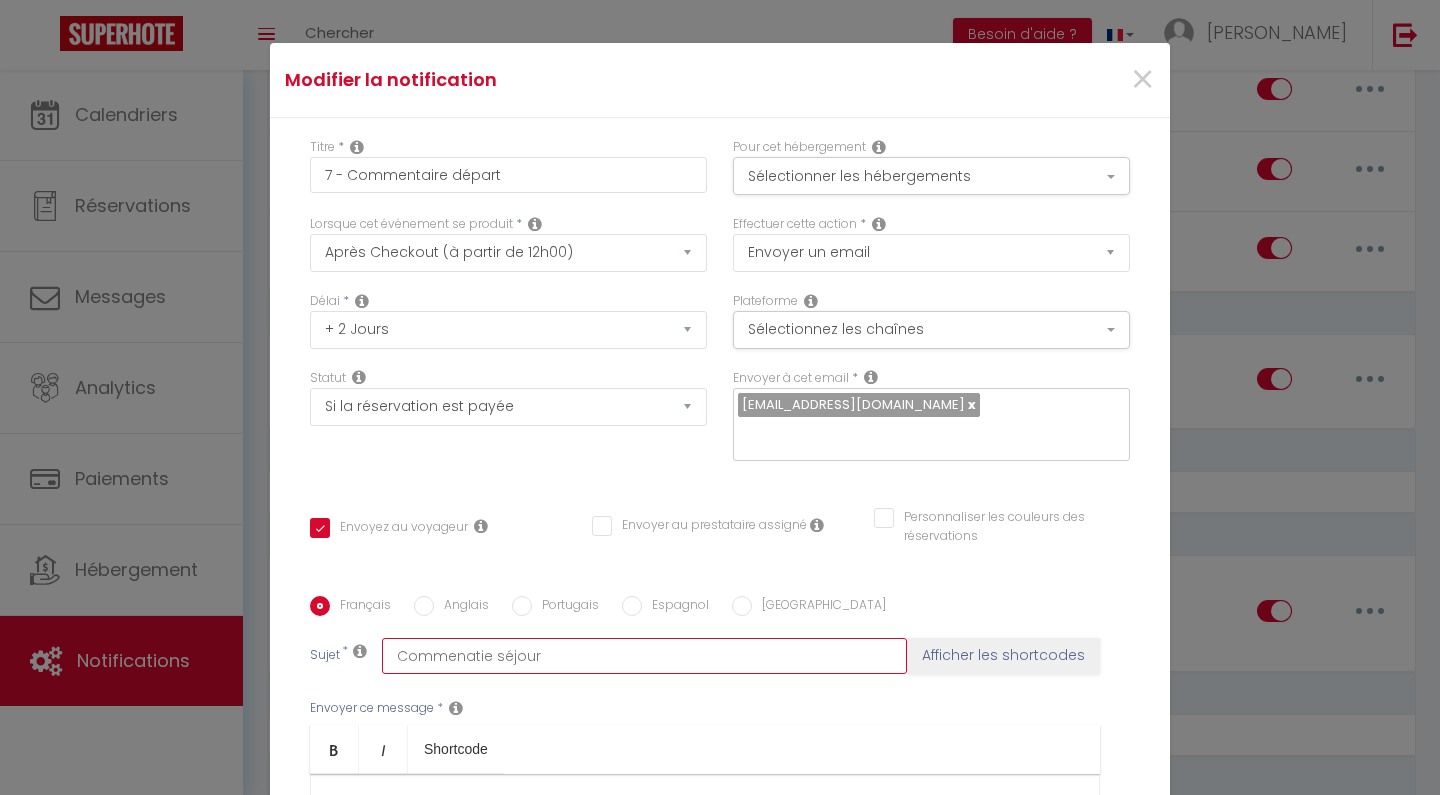 checkbox on "true" 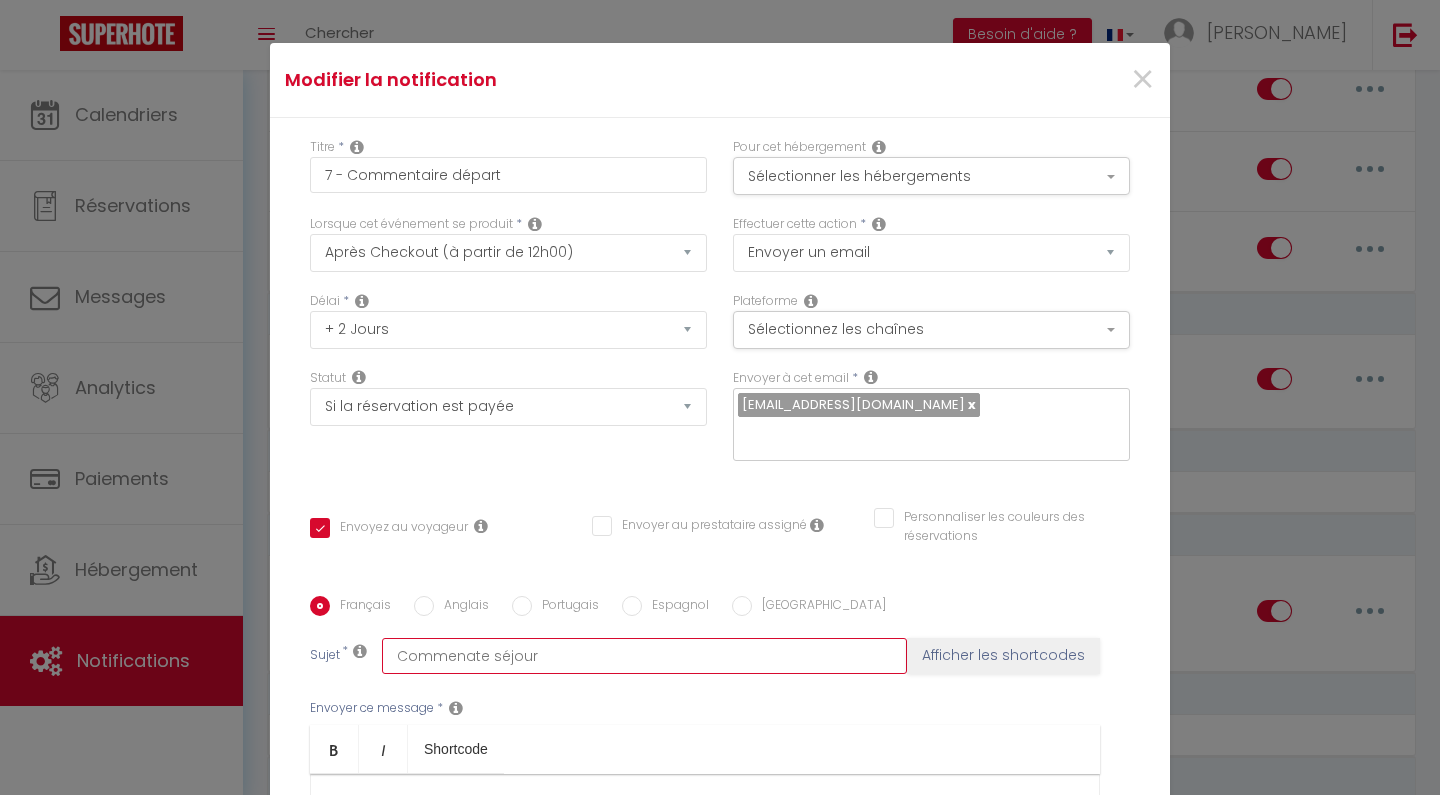 checkbox on "true" 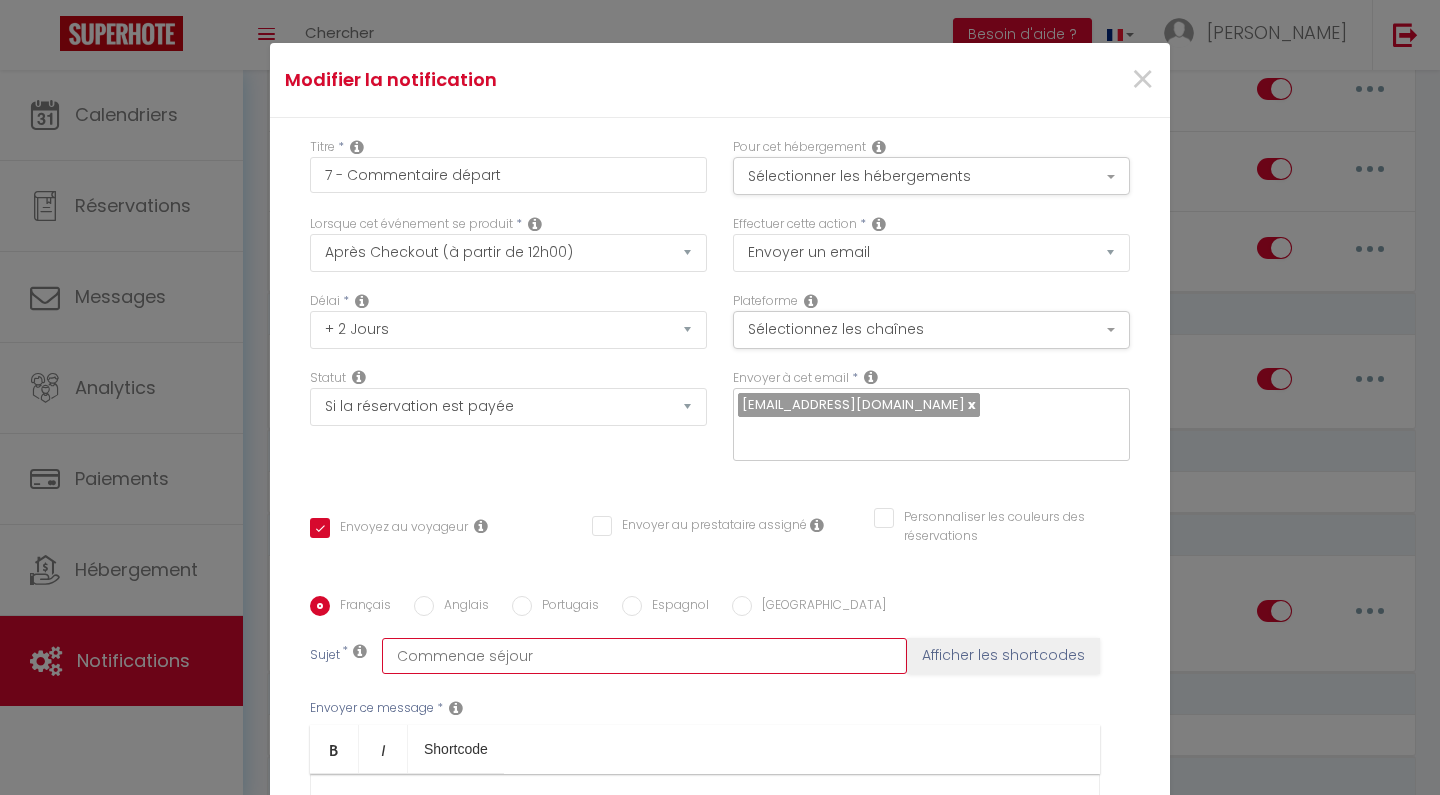 checkbox on "true" 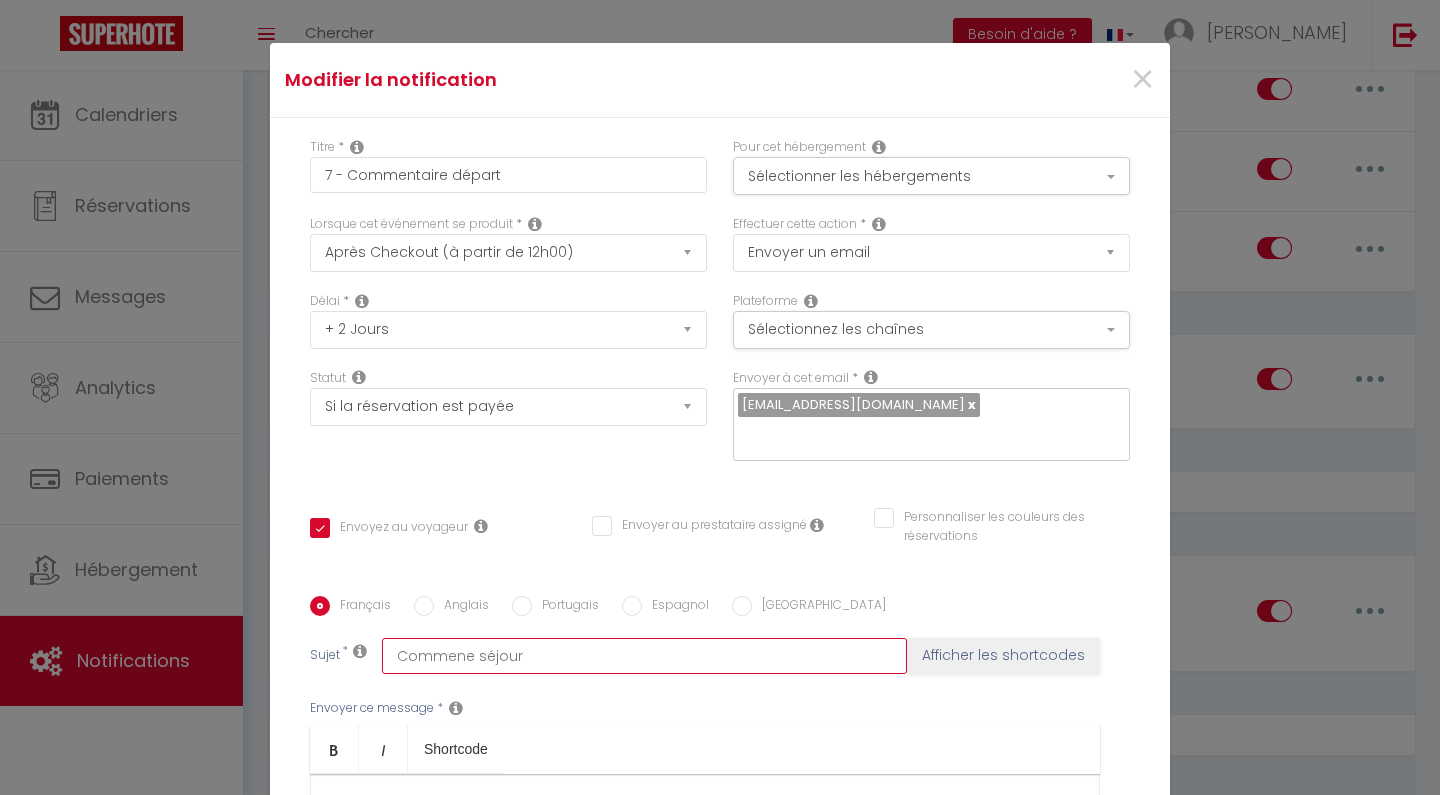 checkbox on "true" 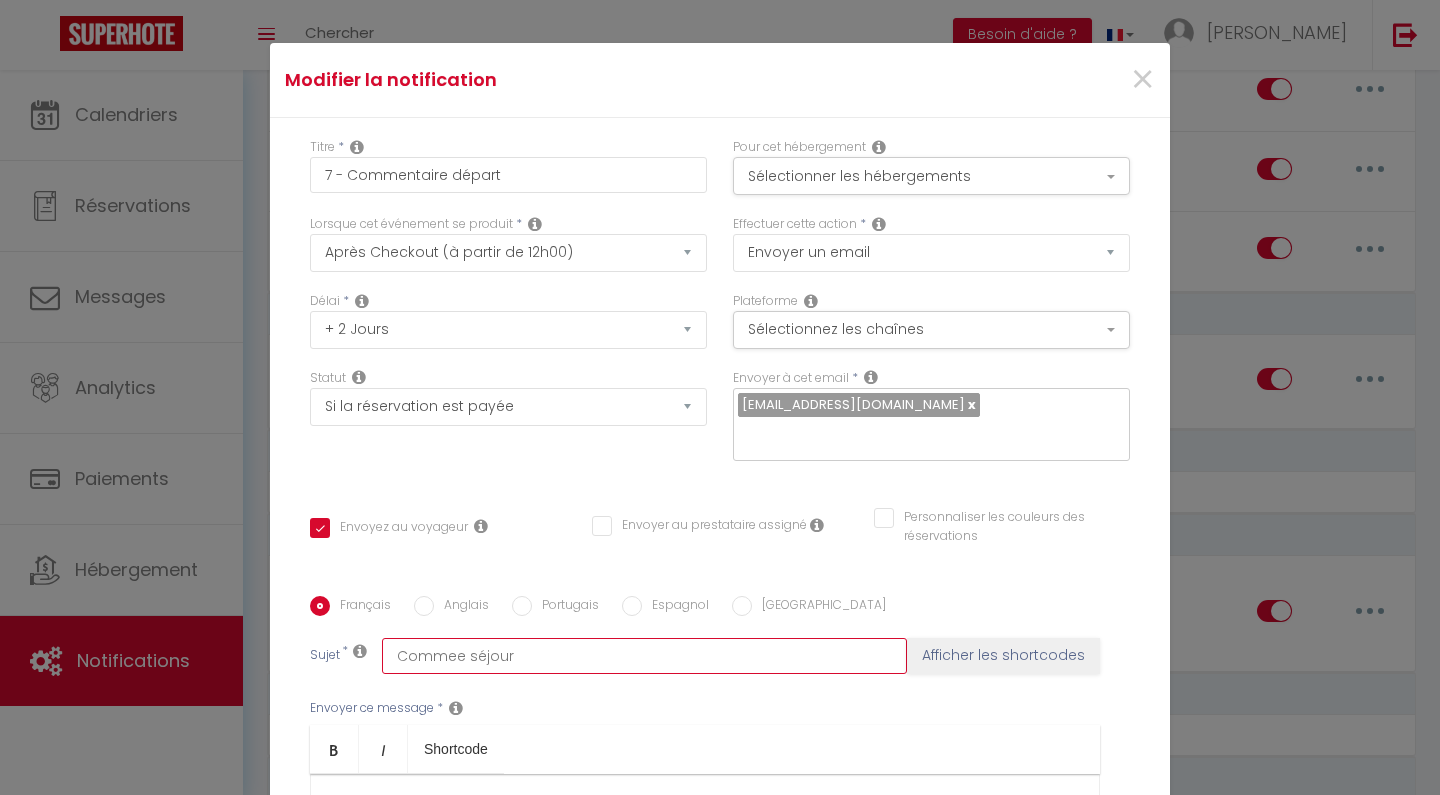 checkbox on "true" 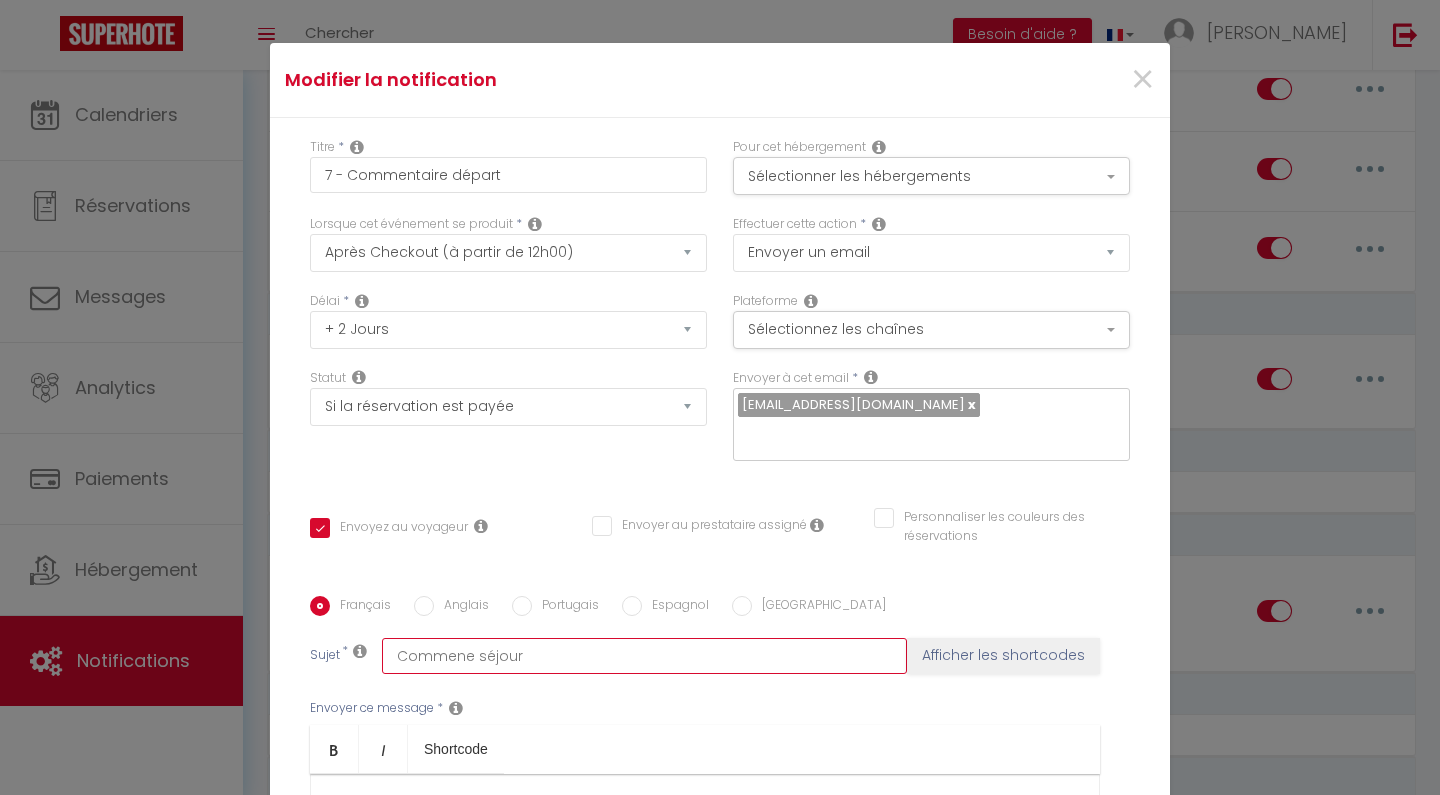 checkbox on "true" 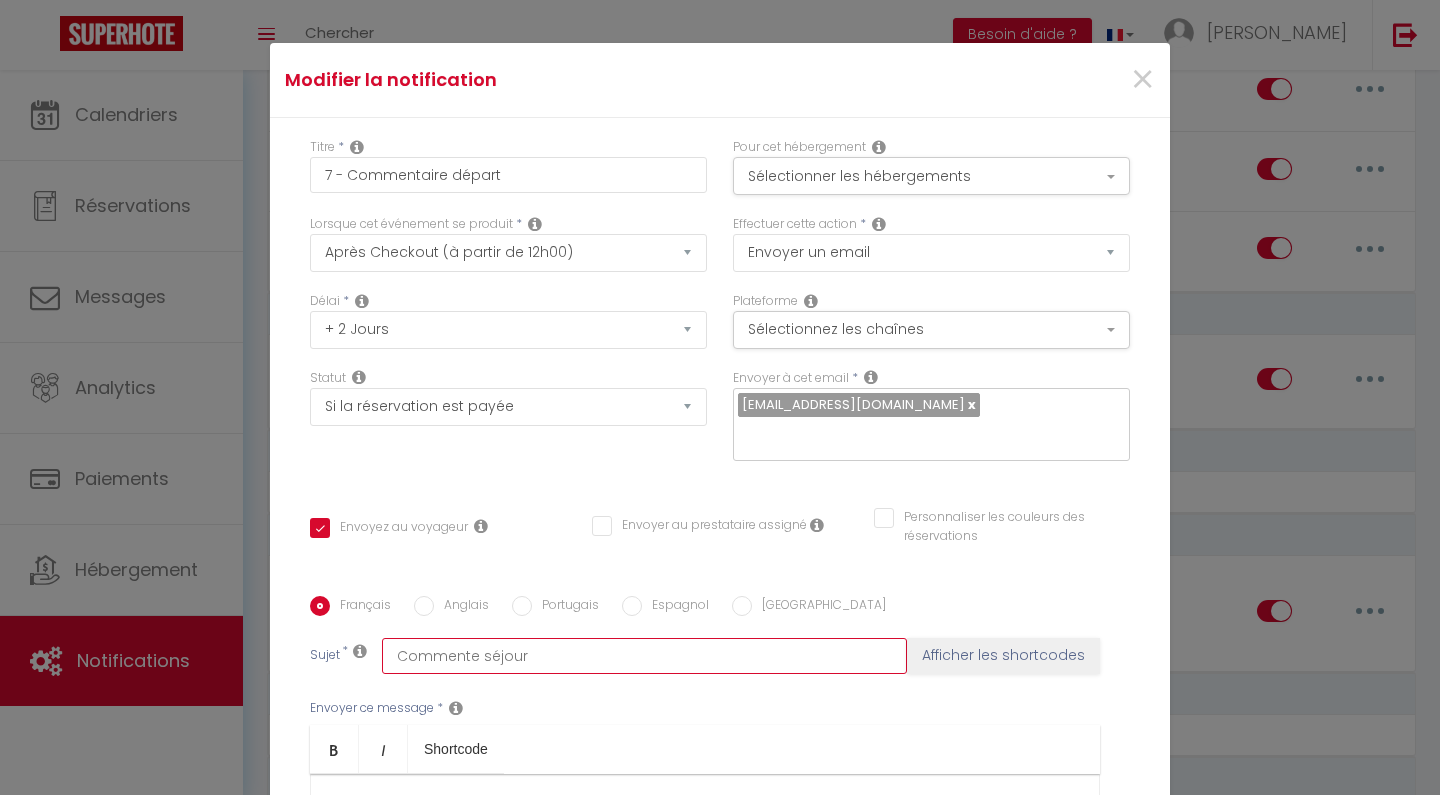 checkbox on "true" 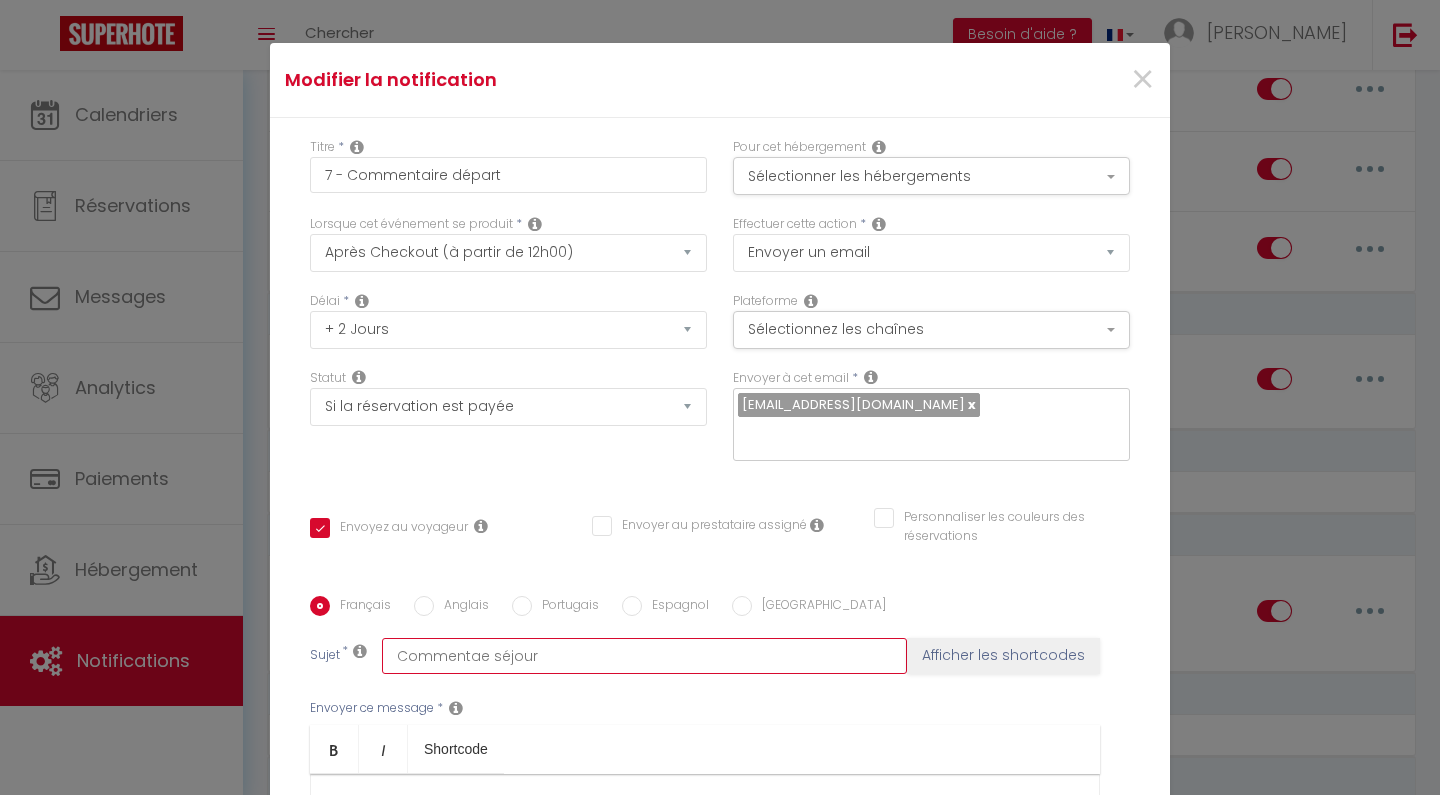 checkbox on "true" 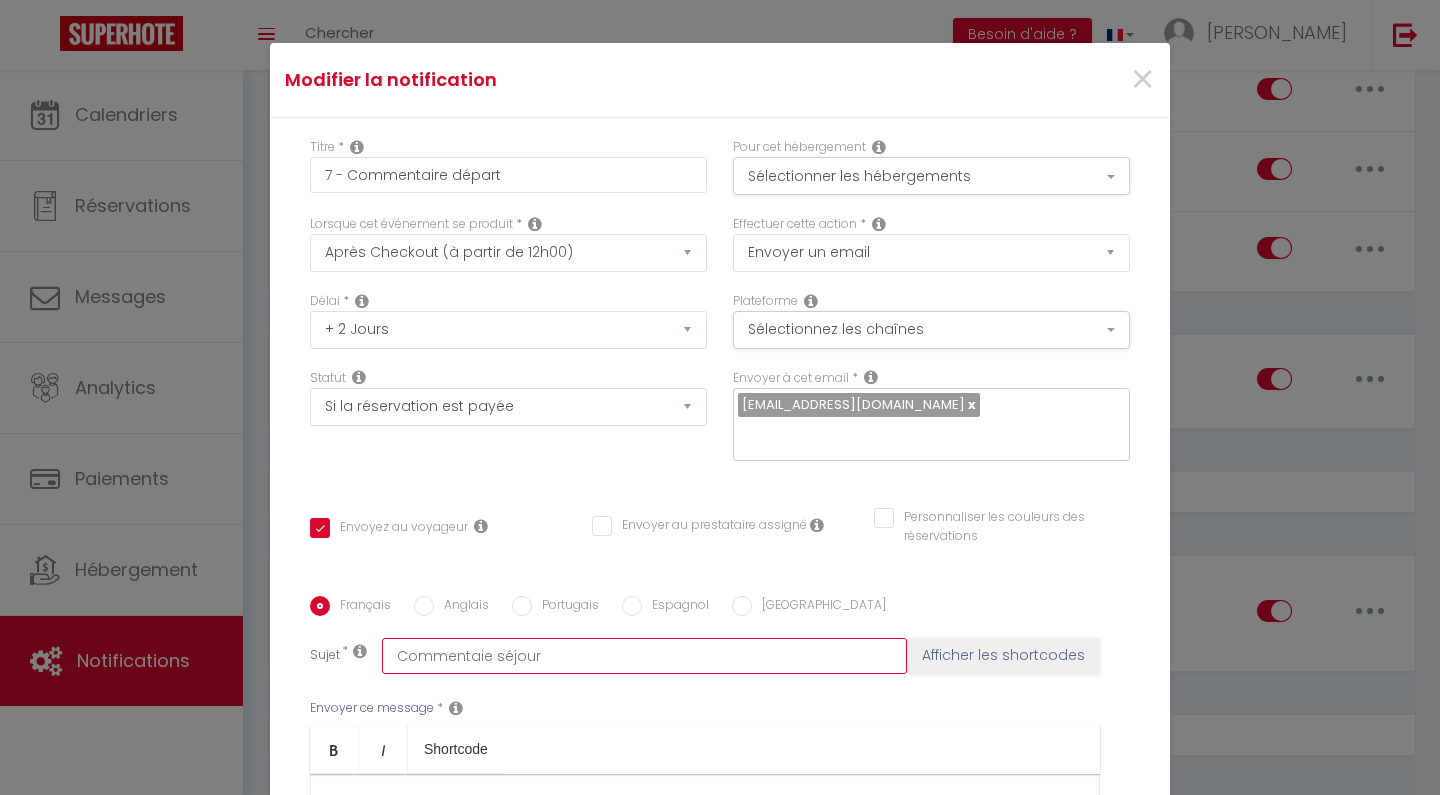 checkbox on "true" 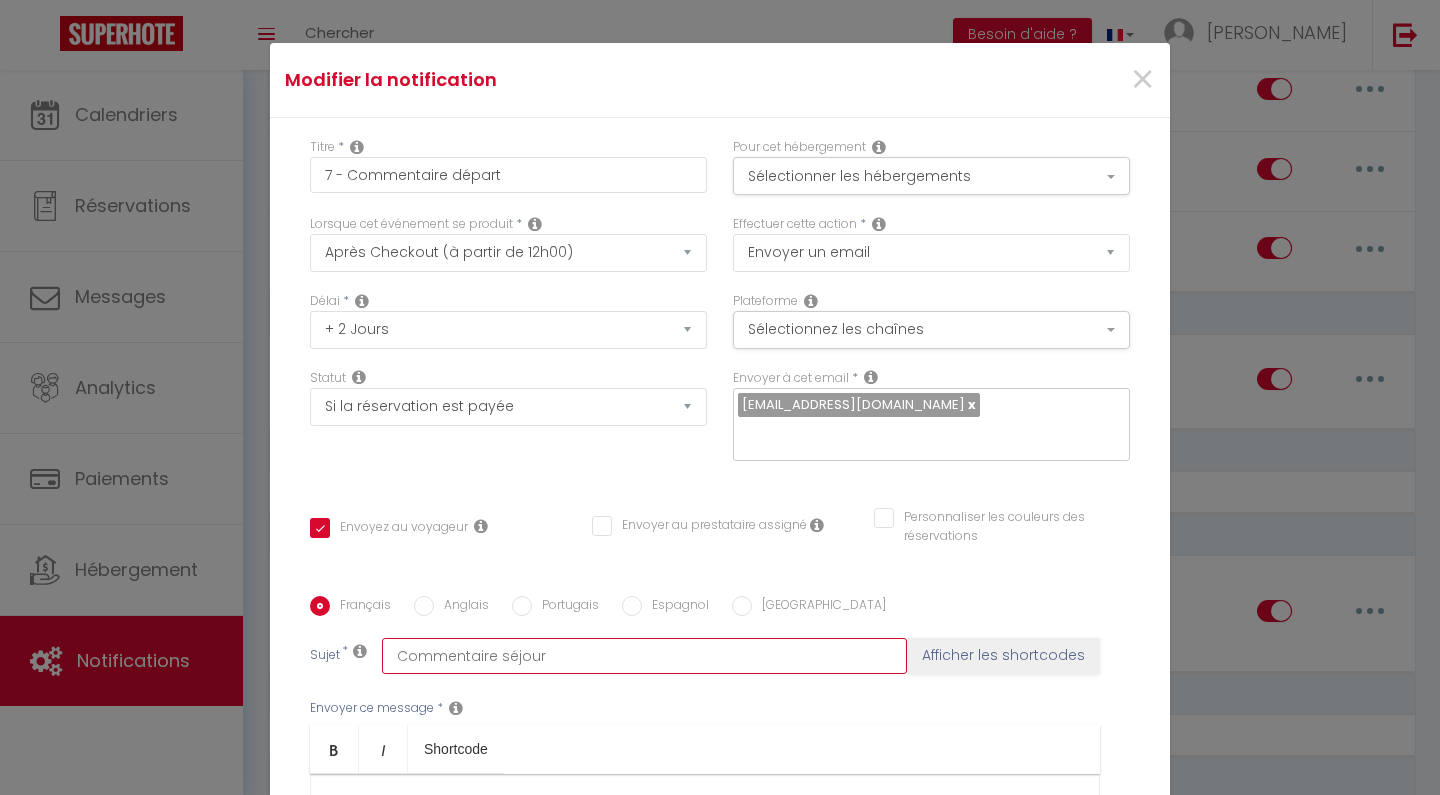 checkbox on "true" 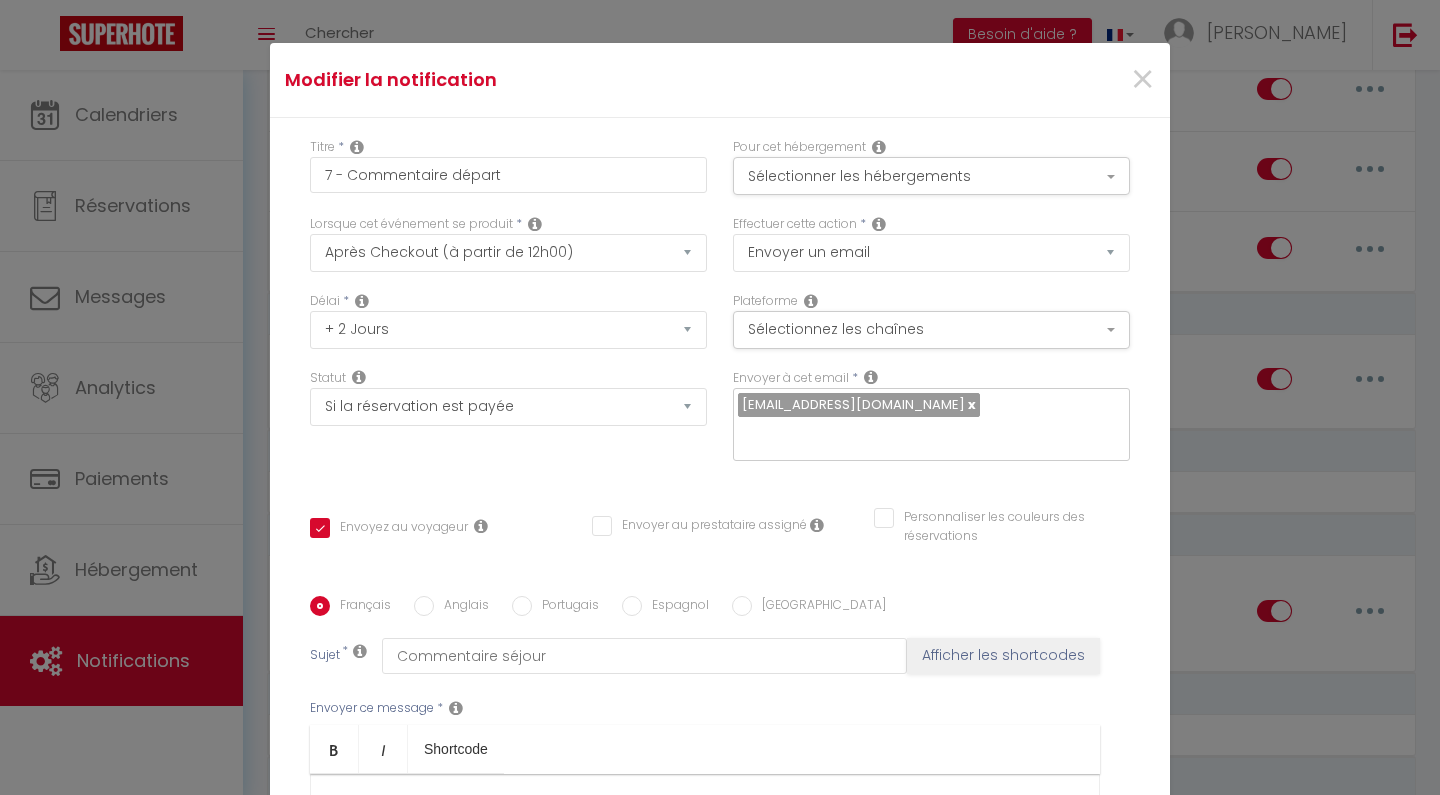 click on "Bold Italic Shortcode" at bounding box center (705, 749) 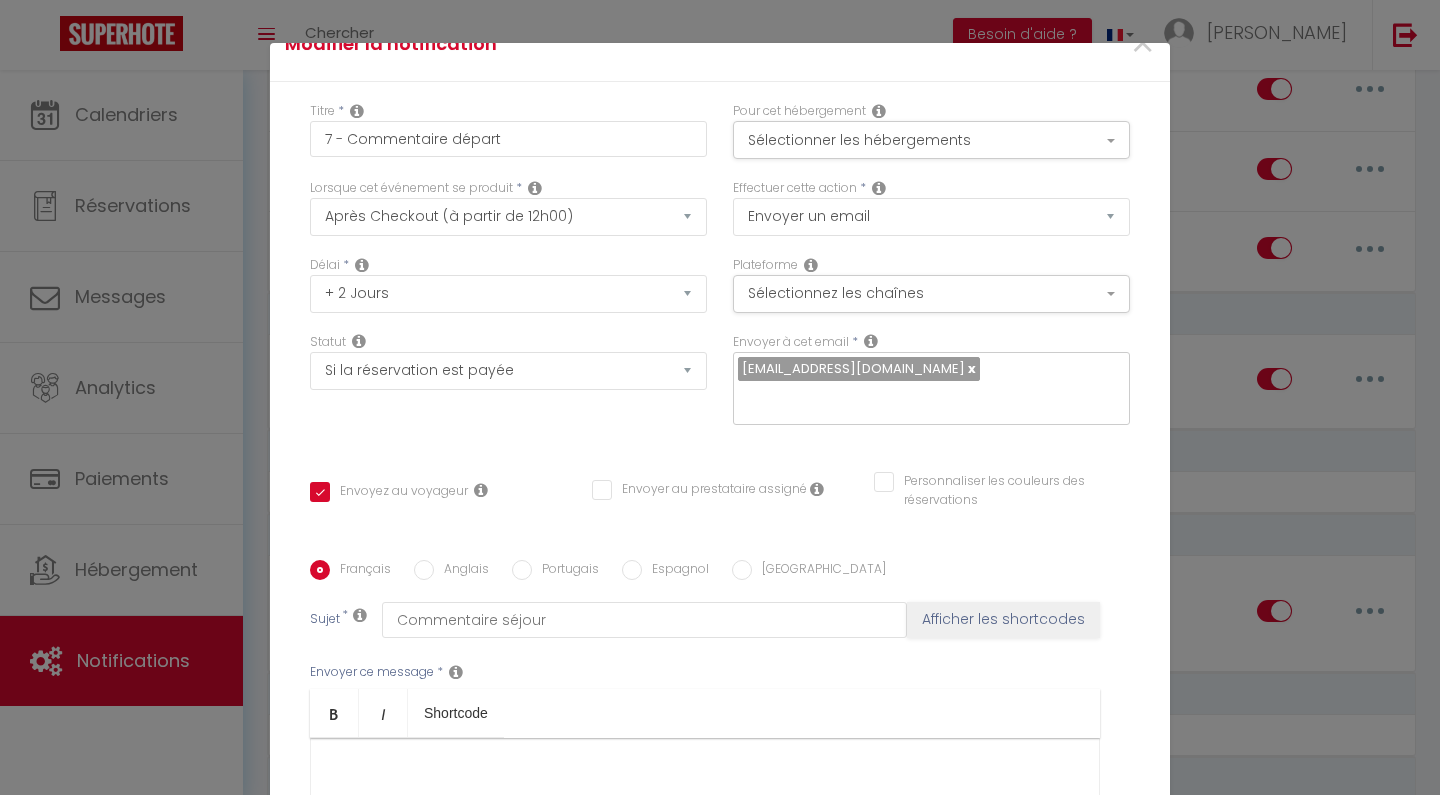 scroll, scrollTop: 205, scrollLeft: 0, axis: vertical 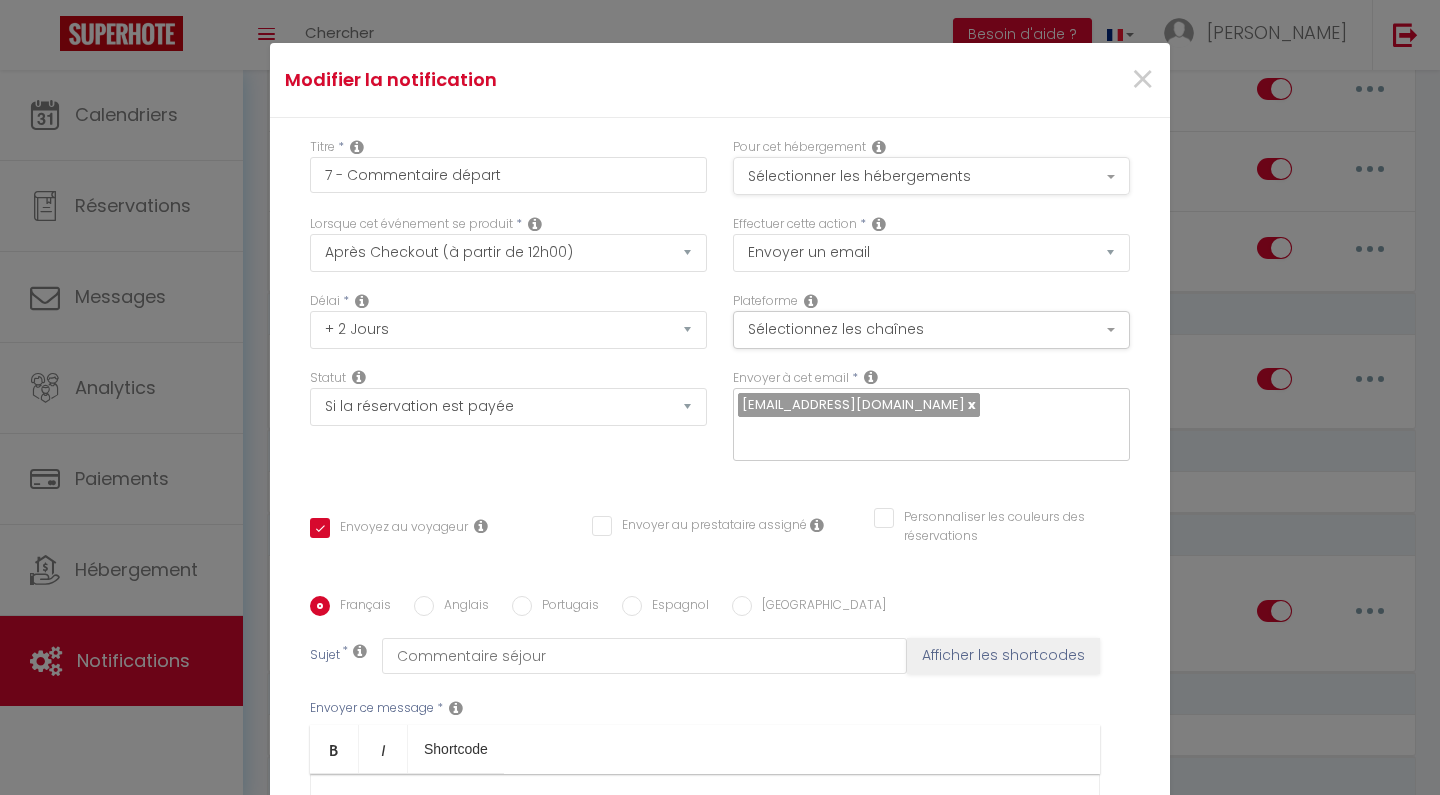 click on "Sélectionner les hébergements" at bounding box center [931, 176] 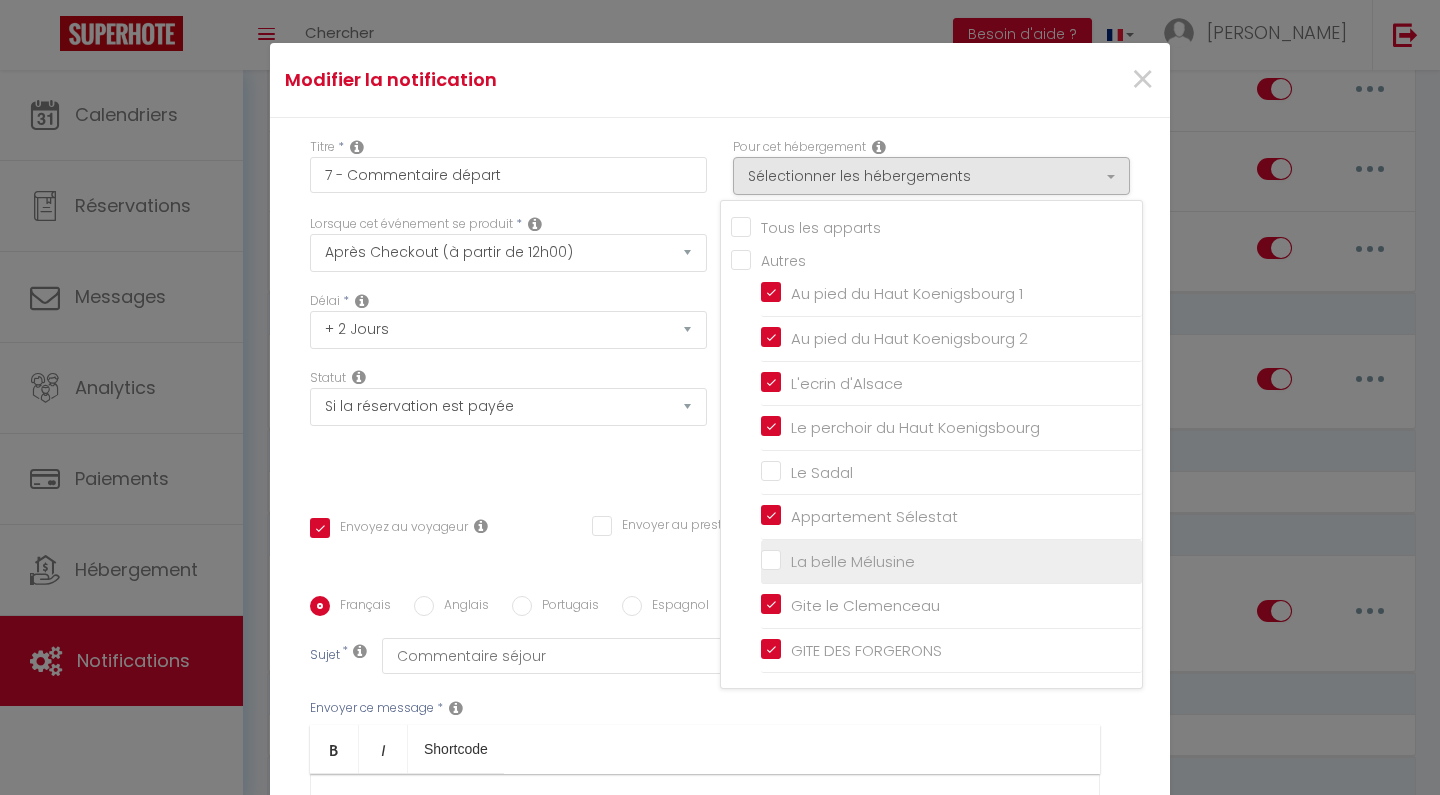 click on "La belle Mélusine" at bounding box center [951, 562] 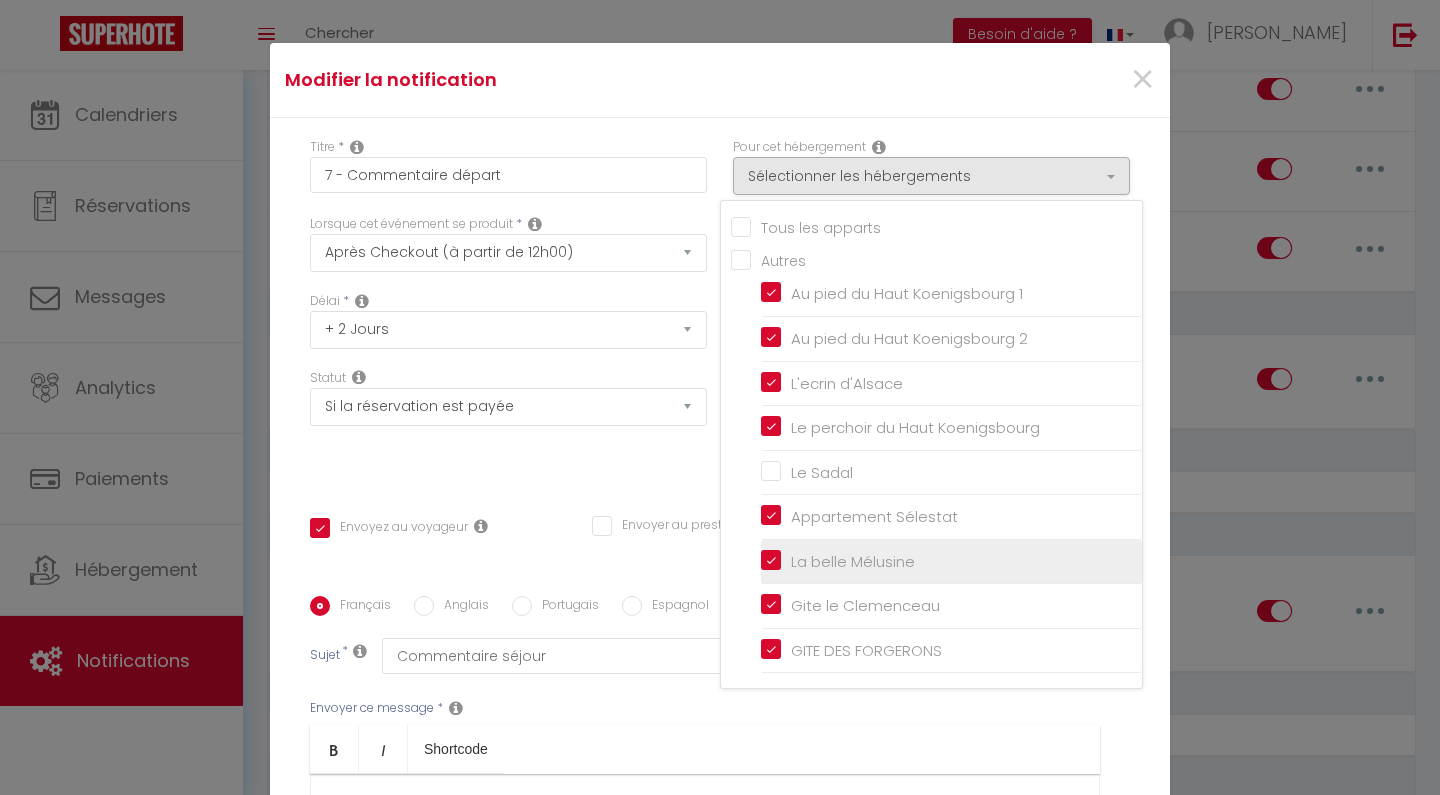 checkbox on "false" 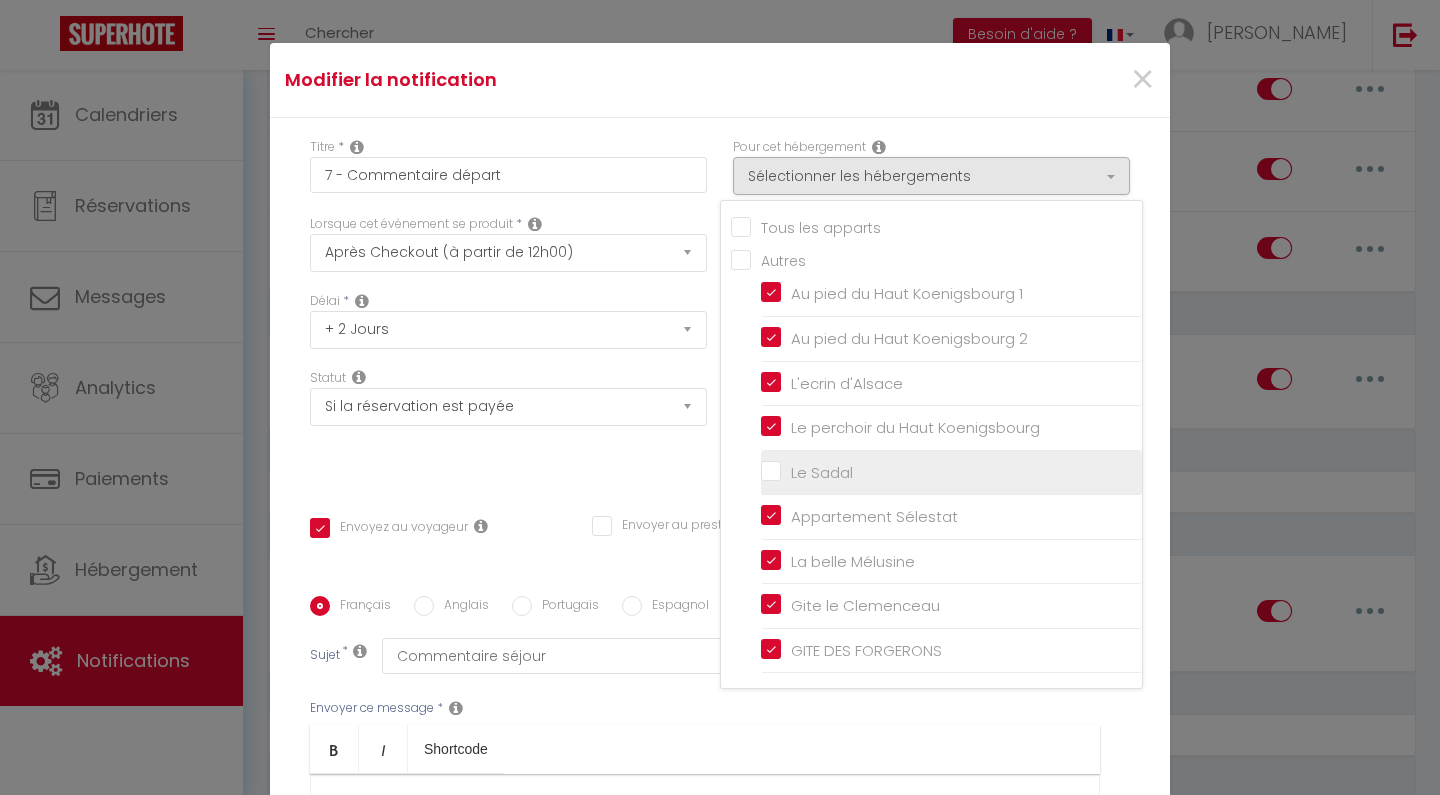 click on "Le Sadal" at bounding box center [951, 472] 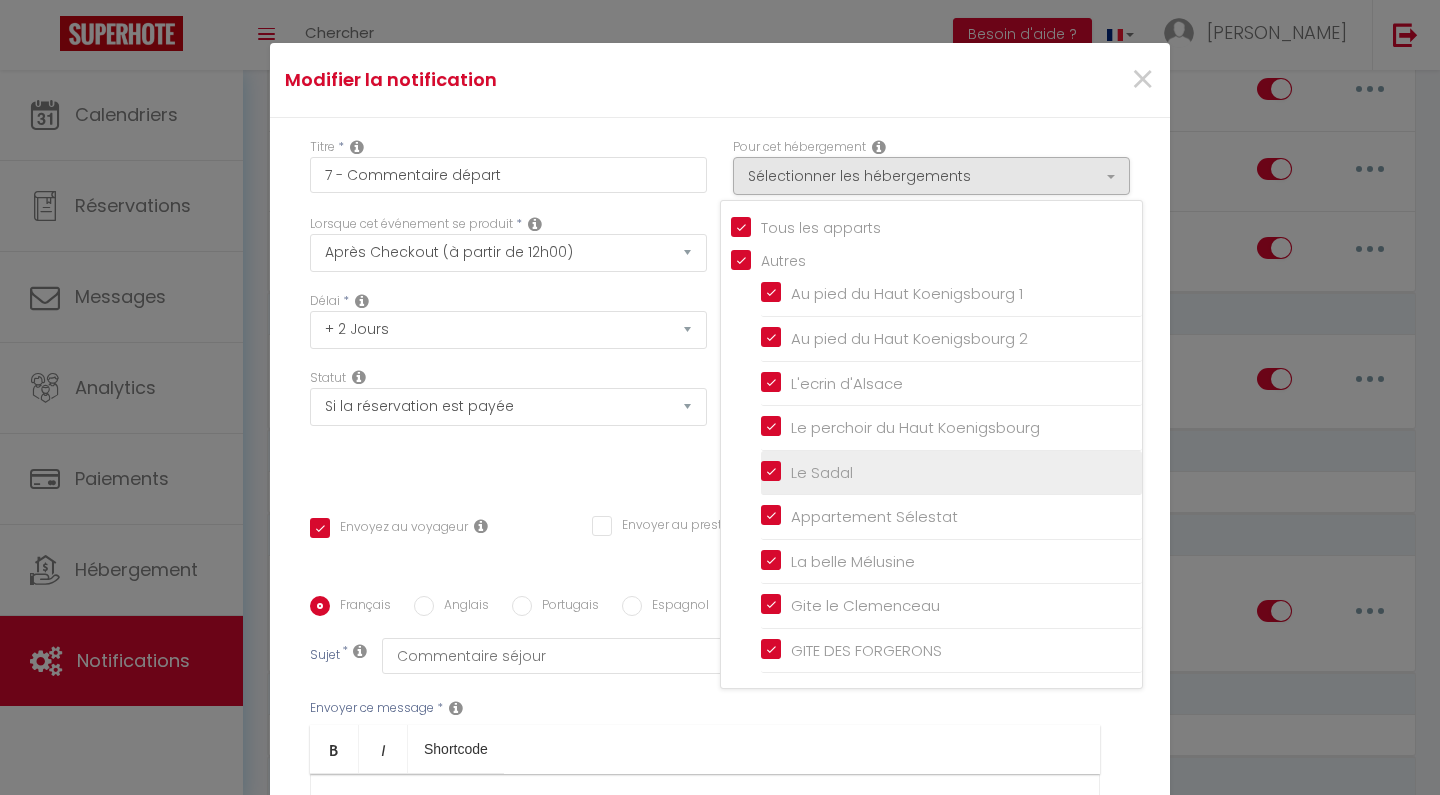 checkbox on "true" 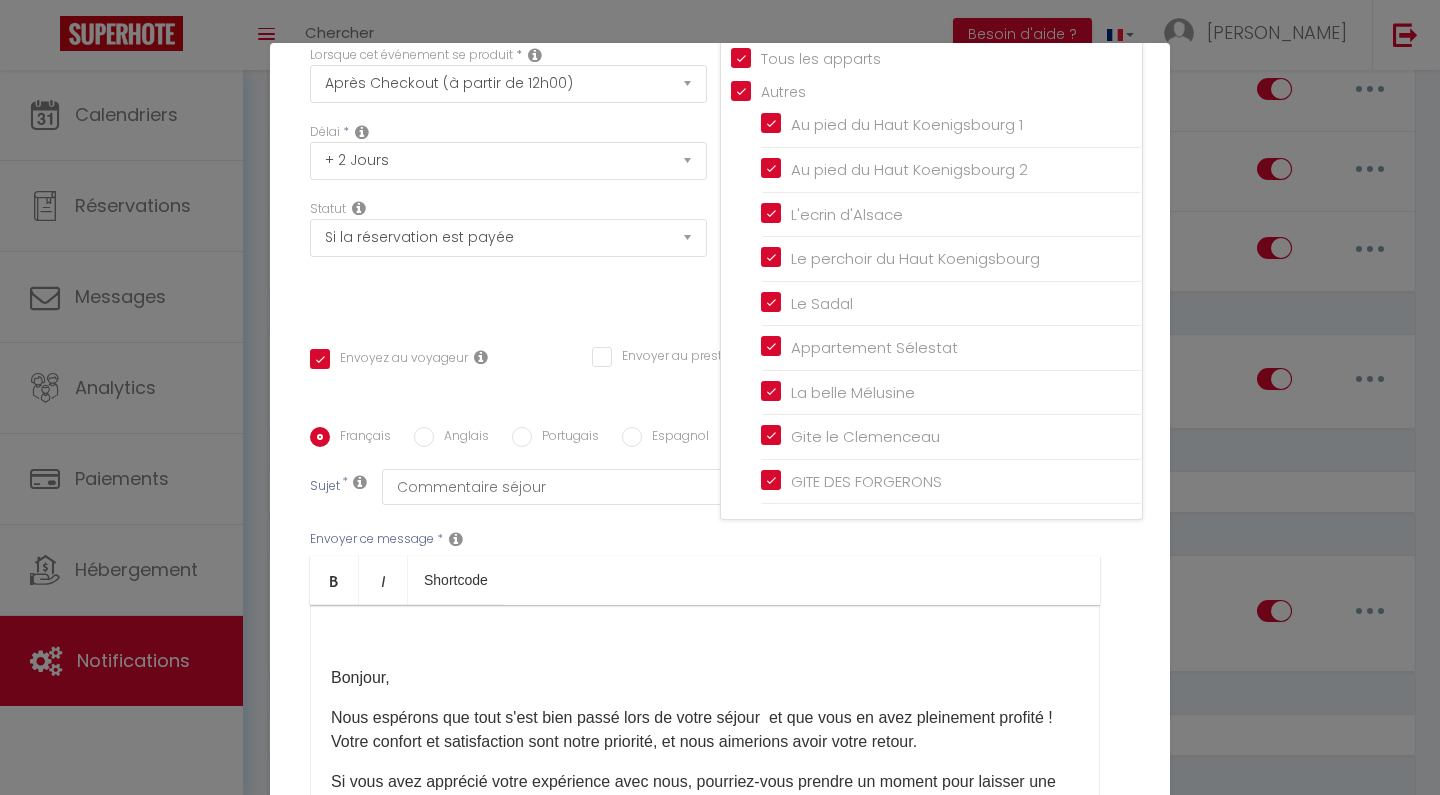scroll, scrollTop: 0, scrollLeft: 0, axis: both 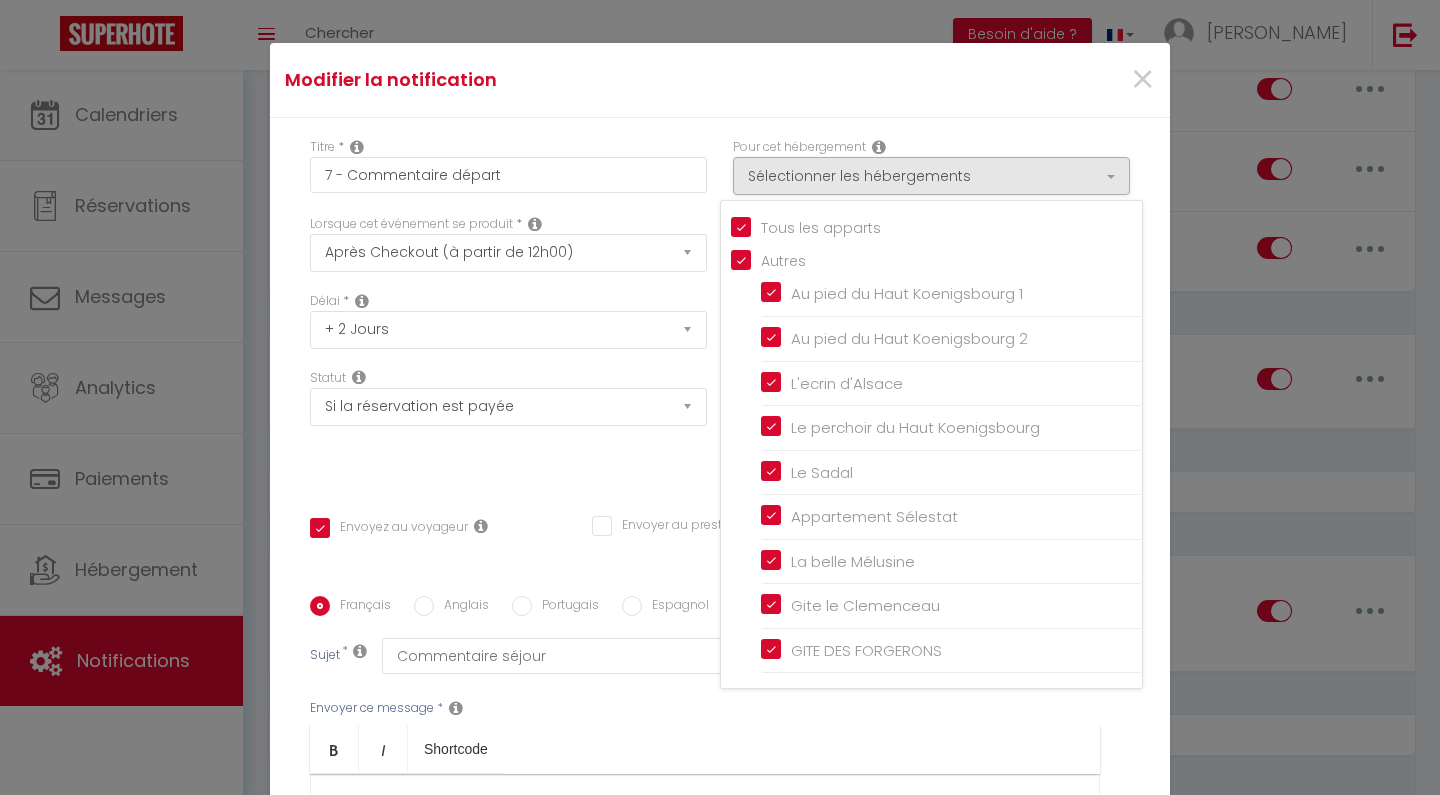 click on "Délai   *     Immédiat + 10 Minutes + 1 Heure + 2 Heures + 3 Heures + 4 Heures + 5 Heures + 6 Heures + 7 Heures + 8 Heures + 9 Heures + 10 Heures + 11 Heures + 12 Heures + 13 Heures + 14 Heures + 15 Heures + 16 Heures + 17 Heures + 18 Heures + 19 Heures + 20 Heures + 21 Heures + 22 Heures + 23 Heures   + 1 Jour + 2 Jours + 3 Jours + 4 Jours + 5 Jours + 6 Jours + 7 Jours + 8 Jours + 9 Jours + 10 Jours + 11 Jours + 12 Jours + 13 Jours + 14 Jours + 15 Jours + 16 Jours + 17 Jours + 18 Jours + 19 Jours + 20 Jours + 21 Jours + 22 Jours + 23 Jours + 24 Jours + 25 Jours + 26 Jours + 27 Jours + 28 Jours + 29 Jours + 30 Jours + 31 Jours + 32 Jours + 33 Jours + 34 Jours + 35 Jours + 36 Jours + 37 Jours + 38 Jours + 39 Jours + 40 Jours + 41 Jours + 42 Jours + 43 Jours + 44 Jours + 45 Jours + 46 Jours + 47 Jours + 48 Jours + 49 Jours + 50 Jours + 51 Jours + 52 Jours + 53 Jours + 54 Jours + 55 Jours + 56 Jours + 57 Jours + 58 Jours + 59 Jours + 60 Jours + 61 Jours + 62 Jours + 63 Jours + 64 Jours + 65 Jours + 66 Jours" at bounding box center (508, 320) 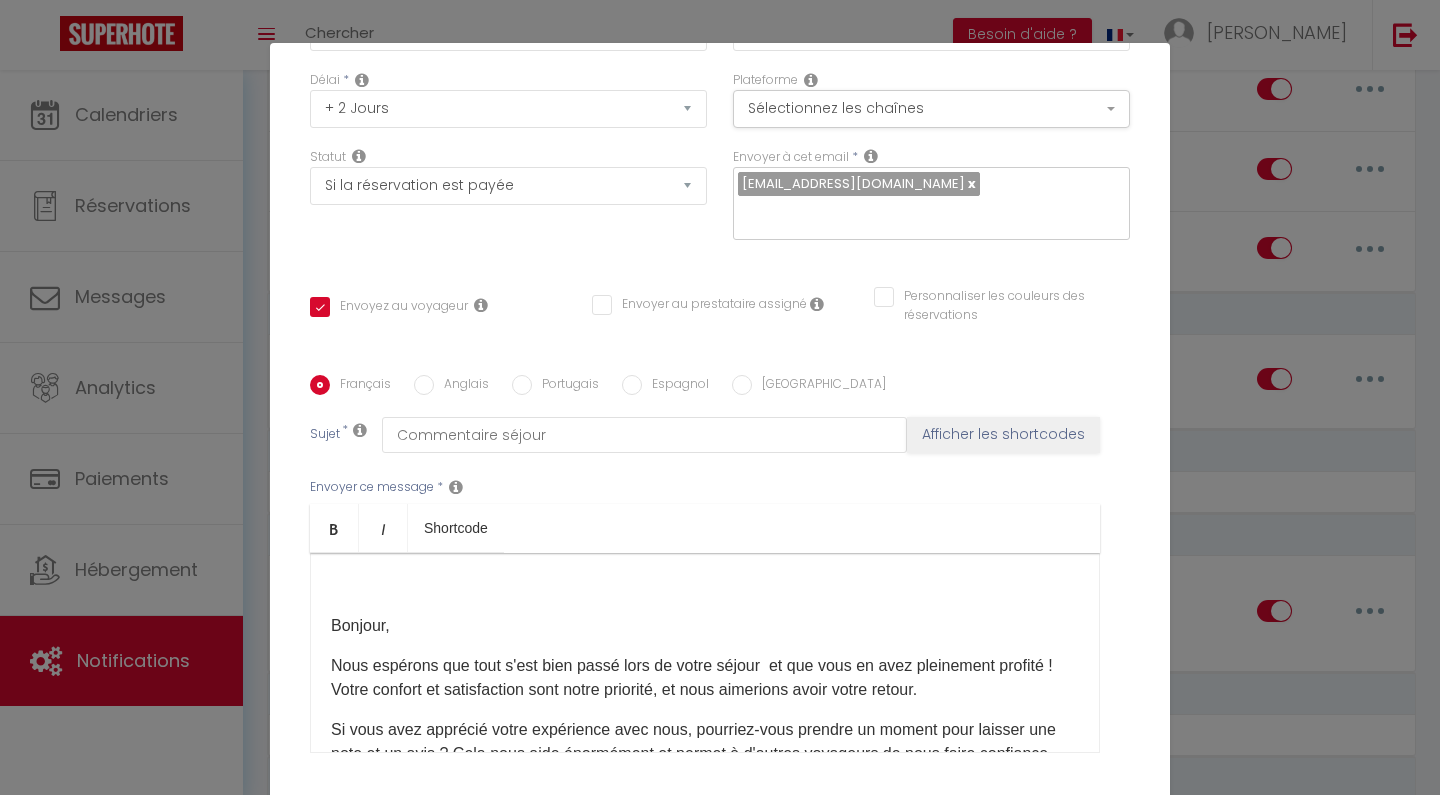 scroll, scrollTop: 296, scrollLeft: 0, axis: vertical 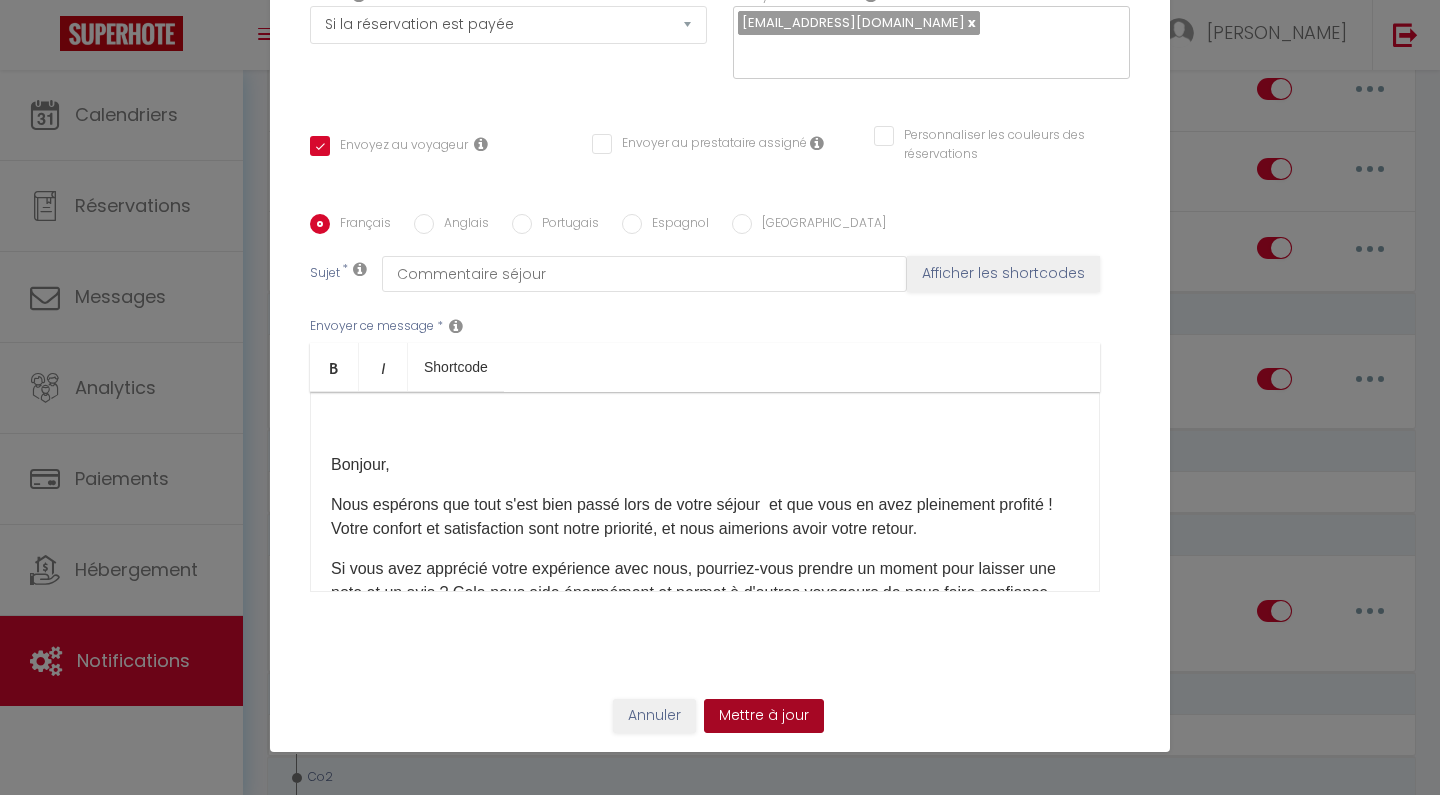 click on "Mettre à jour" at bounding box center (764, 716) 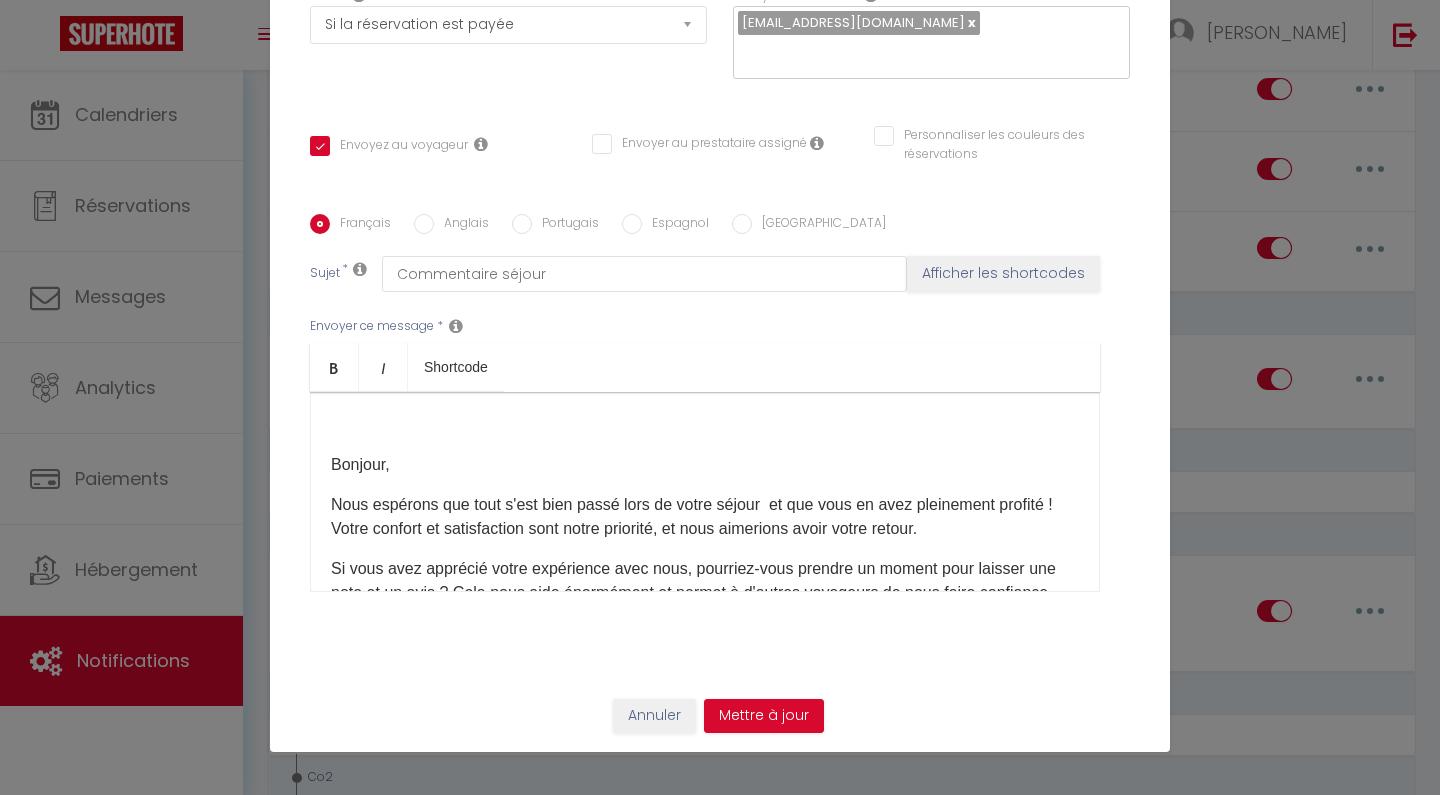 checkbox on "true" 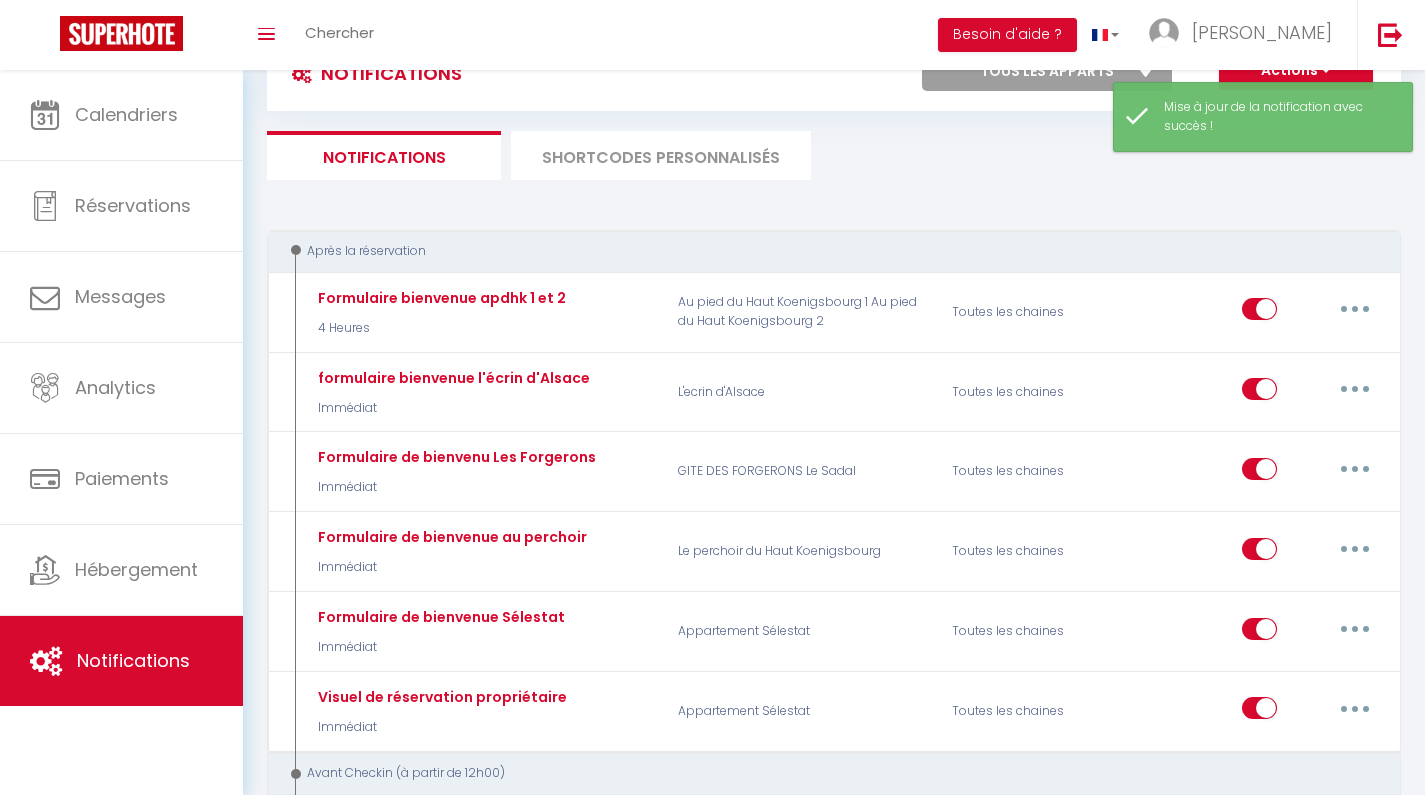 scroll, scrollTop: 0, scrollLeft: 0, axis: both 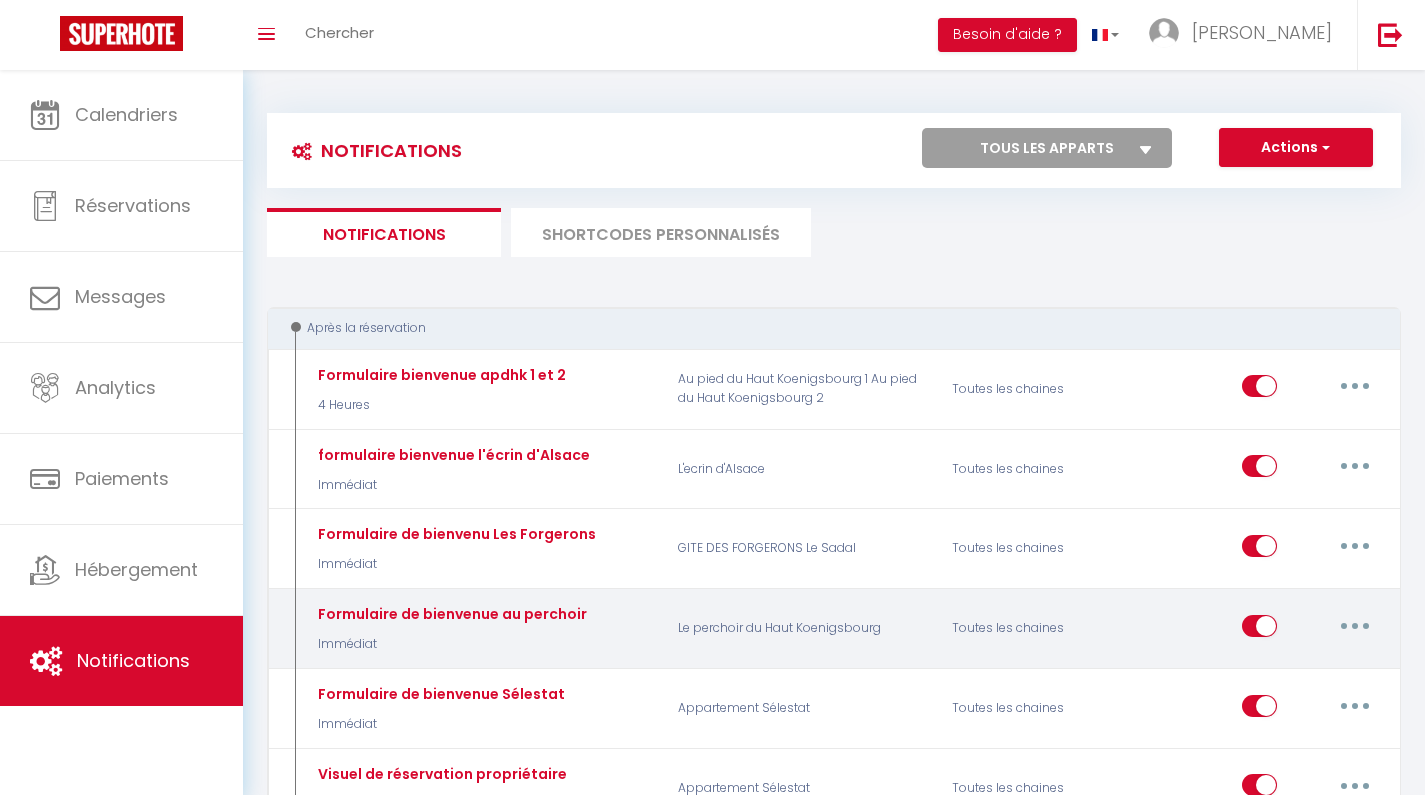 click on "Appartement Sélestat" at bounding box center (802, 709) 